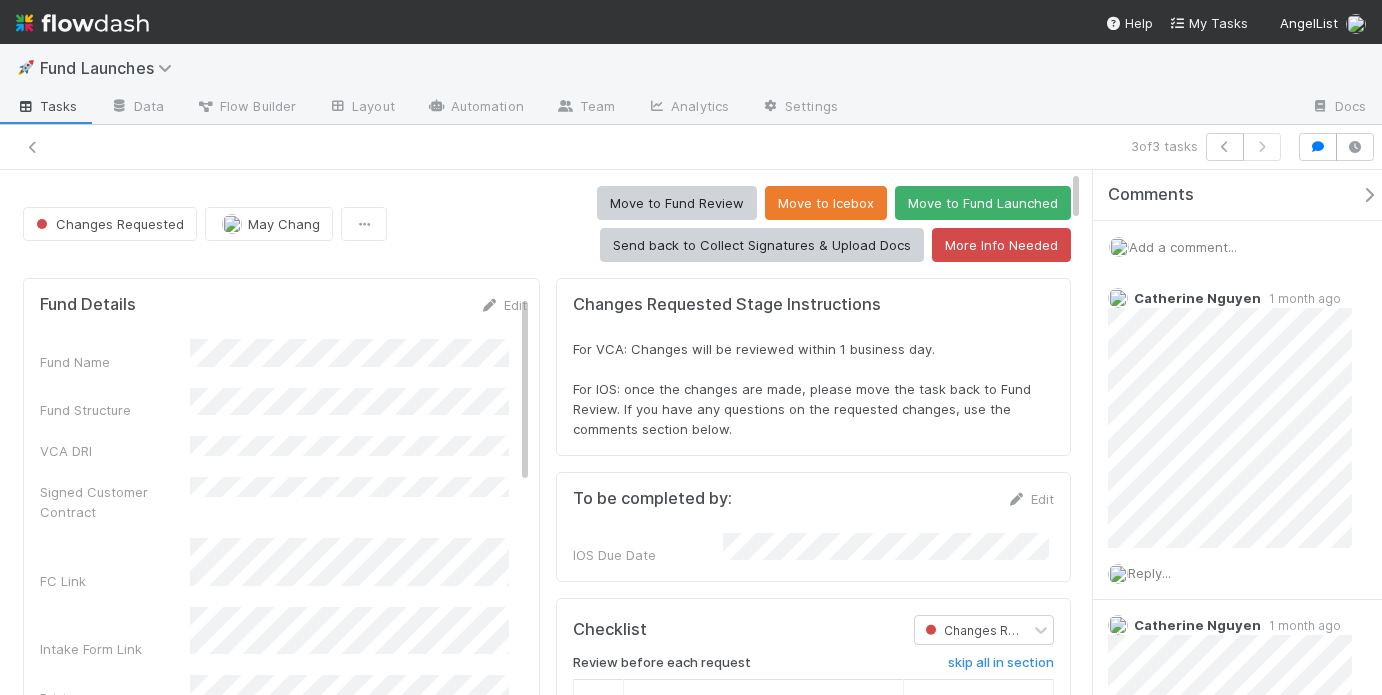 scroll, scrollTop: 0, scrollLeft: 0, axis: both 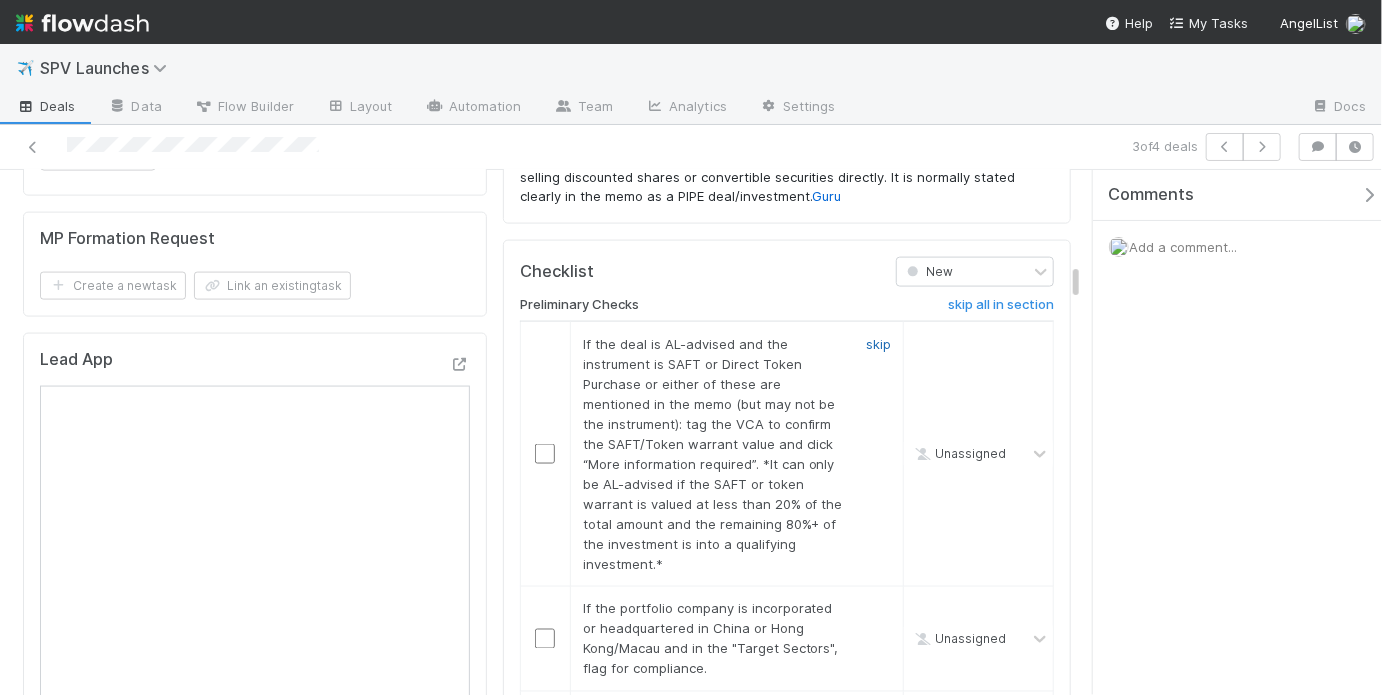 click on "skip" at bounding box center (878, 344) 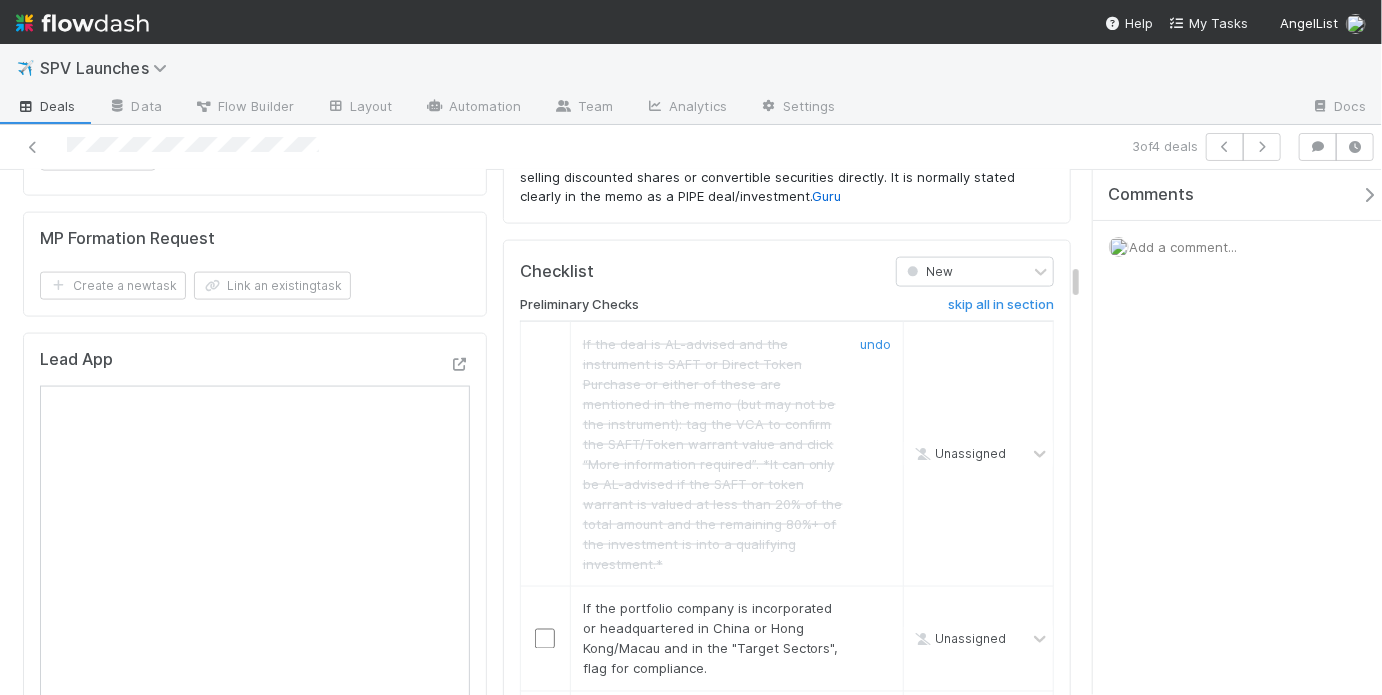 scroll, scrollTop: 1451, scrollLeft: 0, axis: vertical 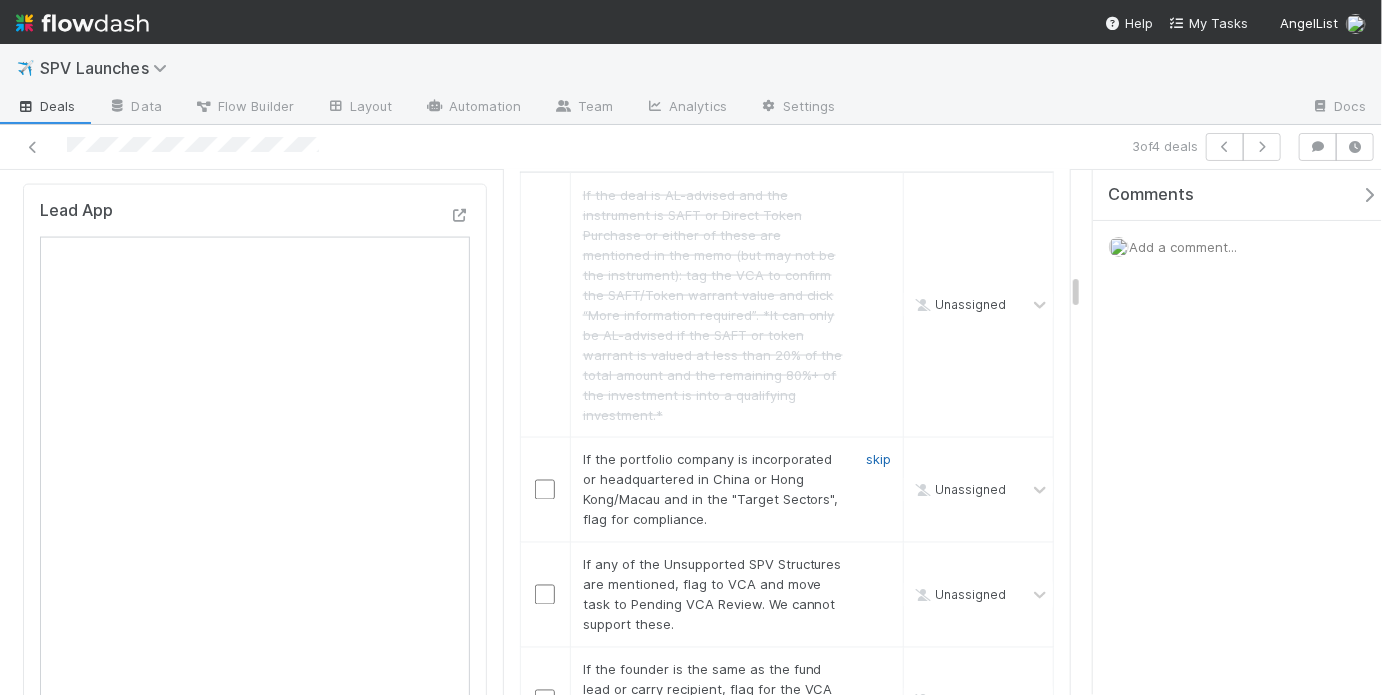 click on "skip" at bounding box center [878, 460] 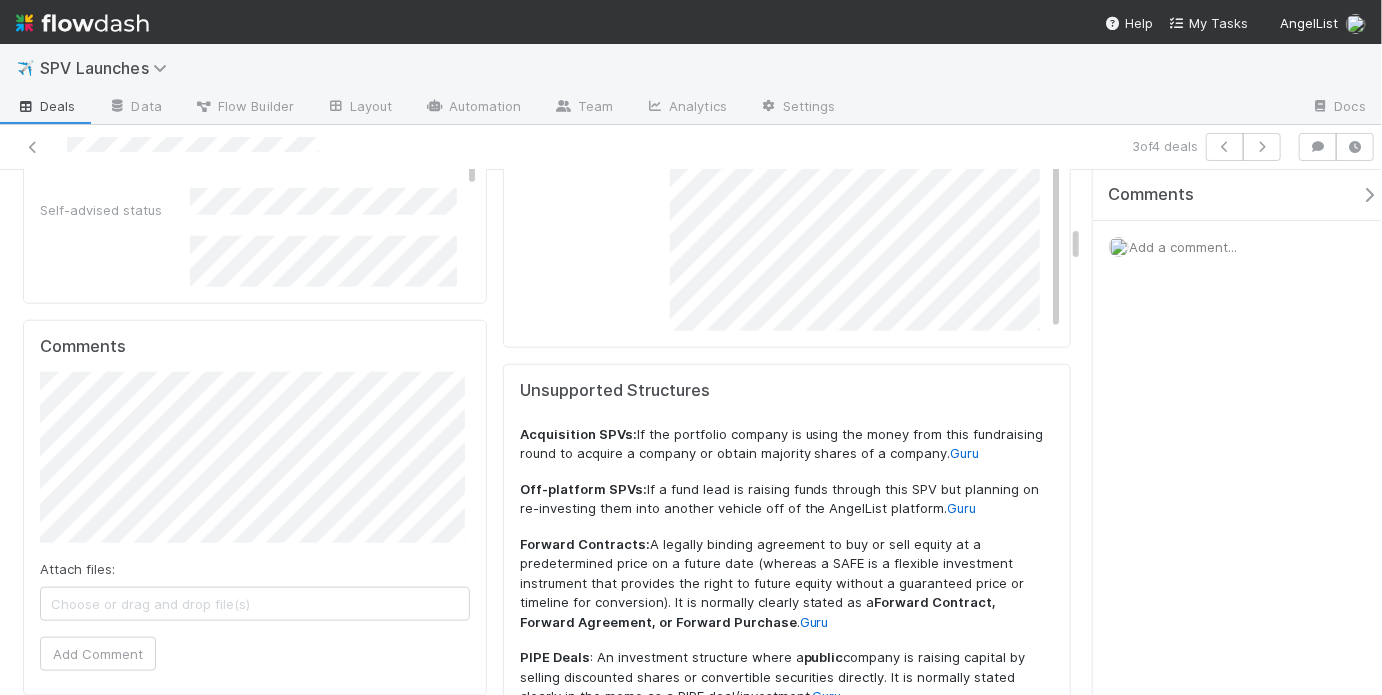 scroll, scrollTop: 446, scrollLeft: 0, axis: vertical 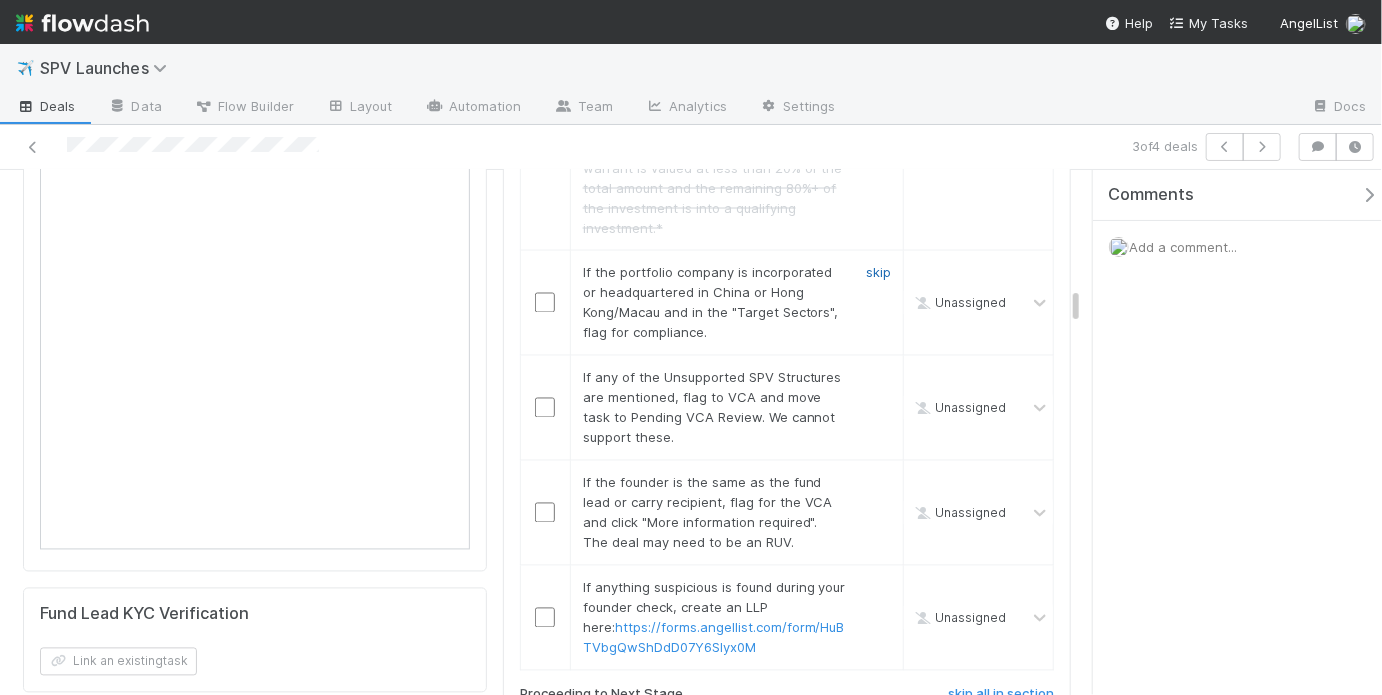 click on "skip" at bounding box center [878, 273] 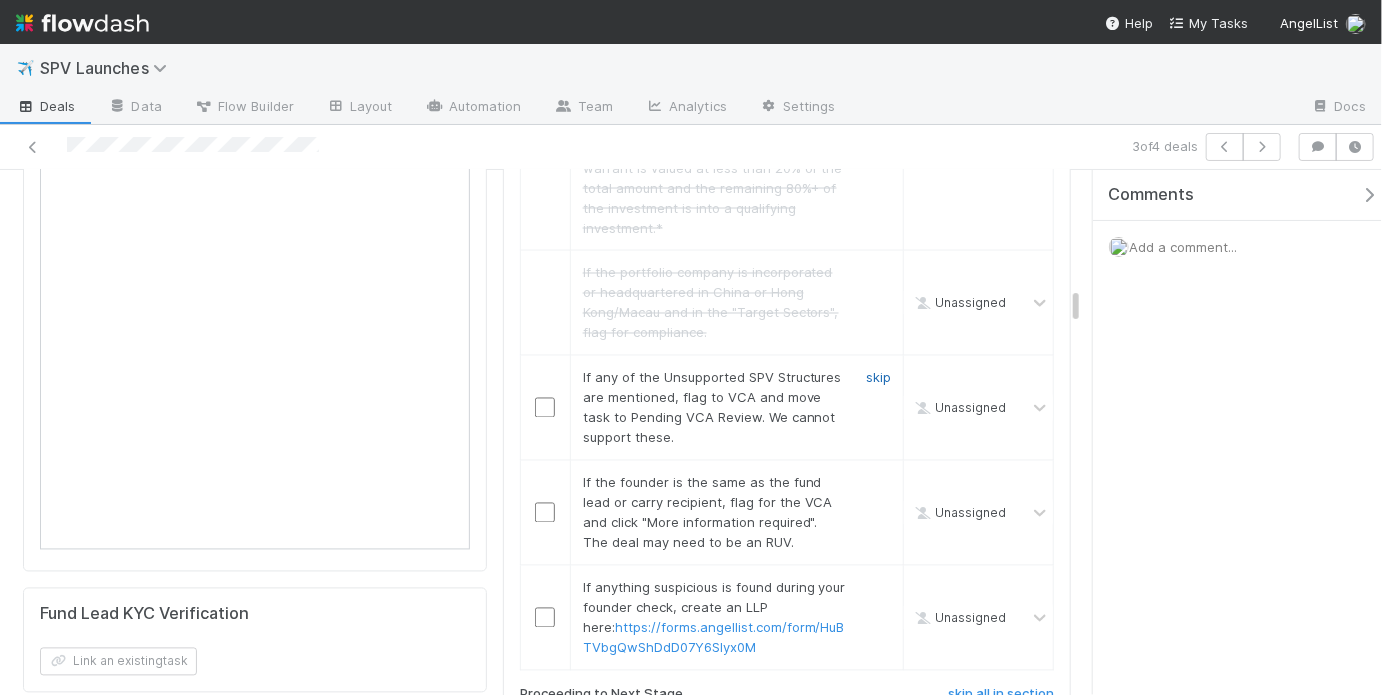 click on "skip" at bounding box center (878, 378) 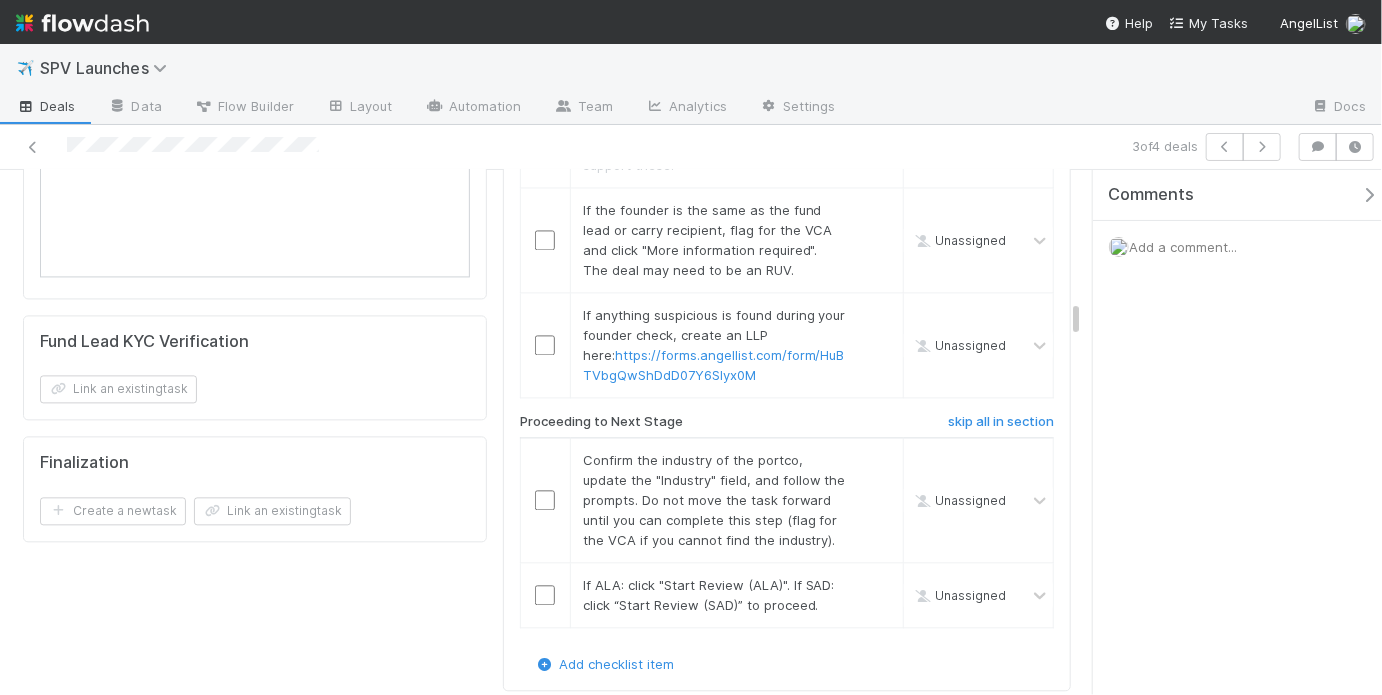 scroll, scrollTop: 1815, scrollLeft: 0, axis: vertical 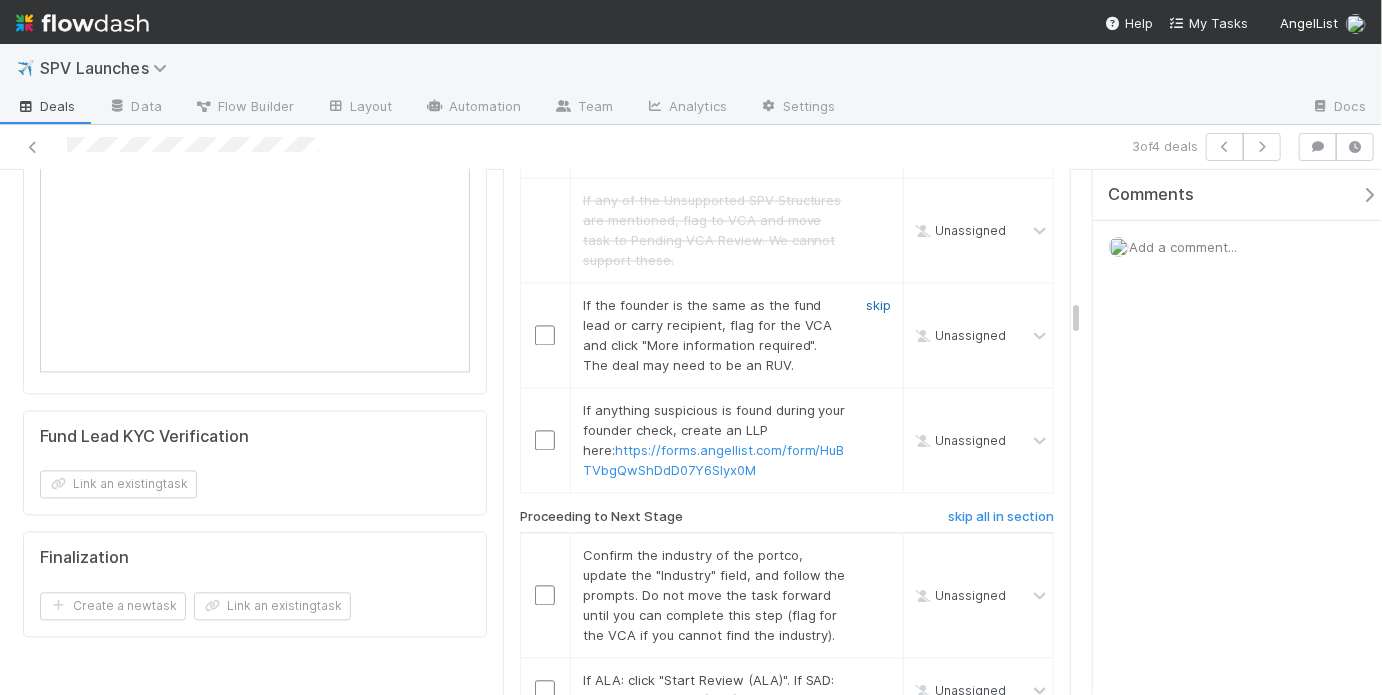 click on "skip" at bounding box center (878, 306) 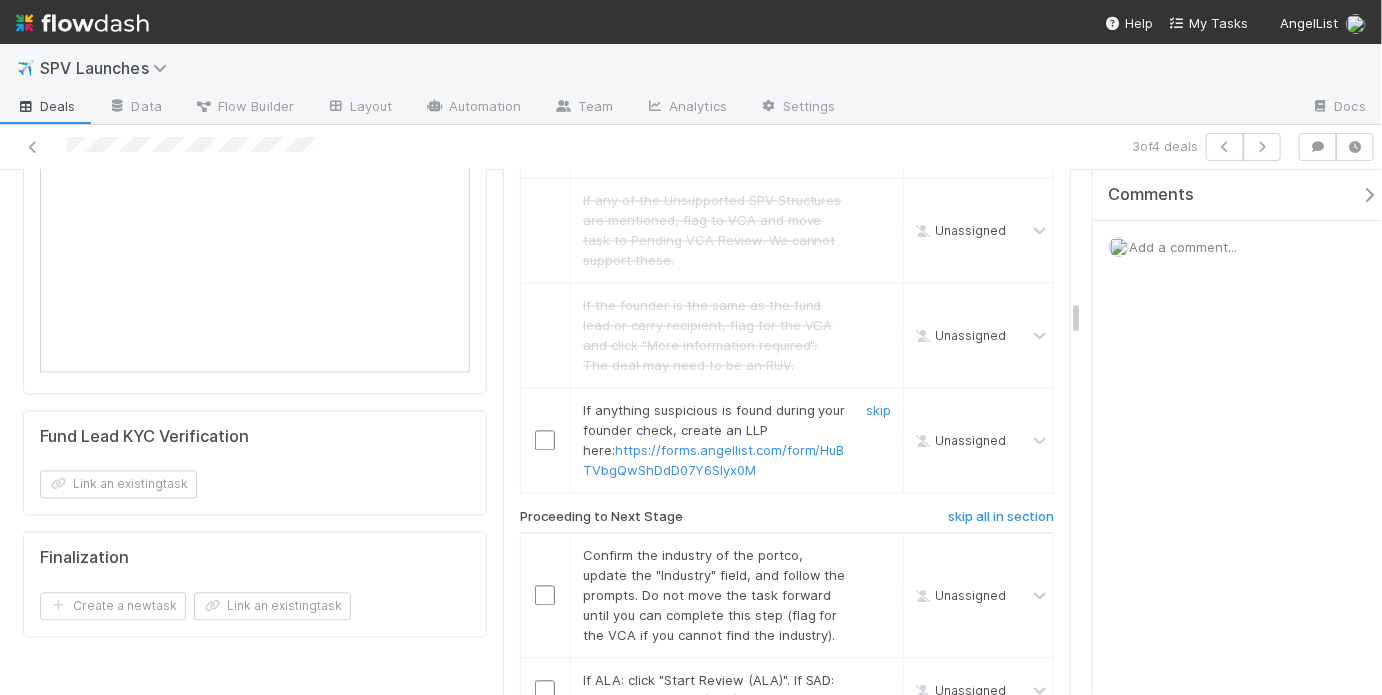 click on "skip" at bounding box center [878, 411] 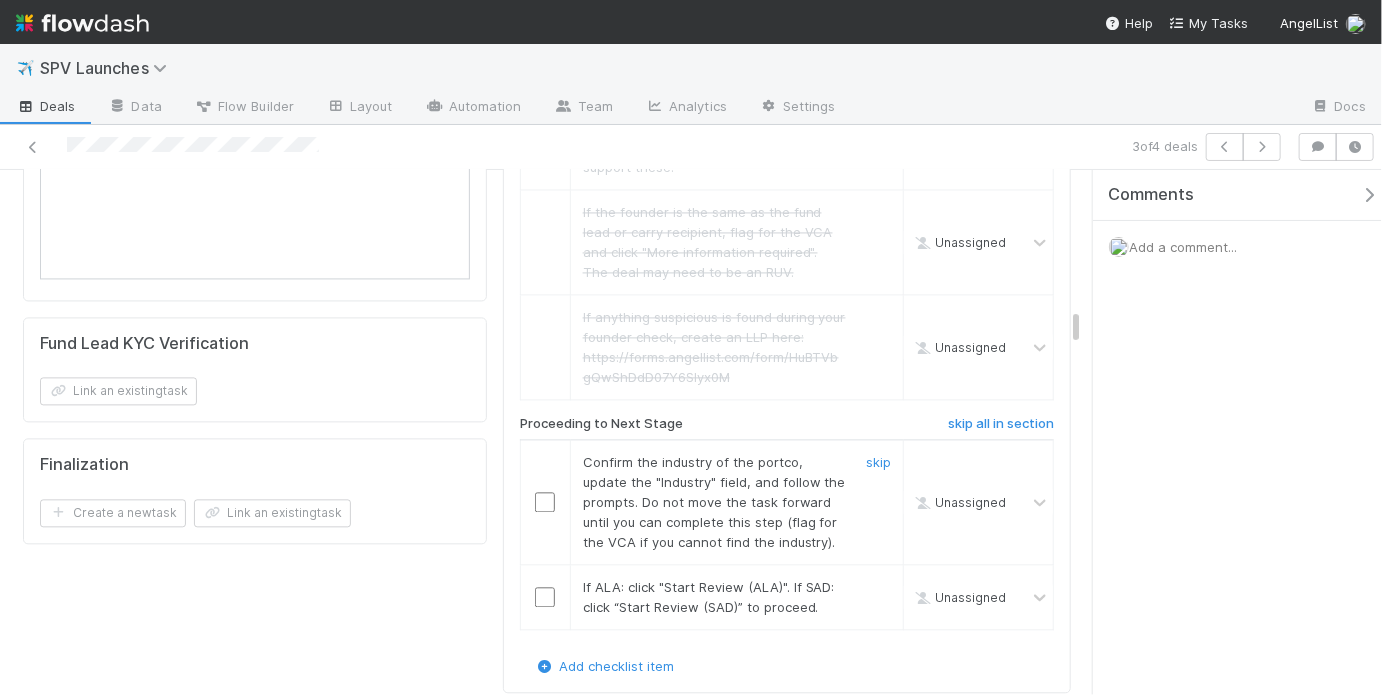 scroll, scrollTop: 1932, scrollLeft: 0, axis: vertical 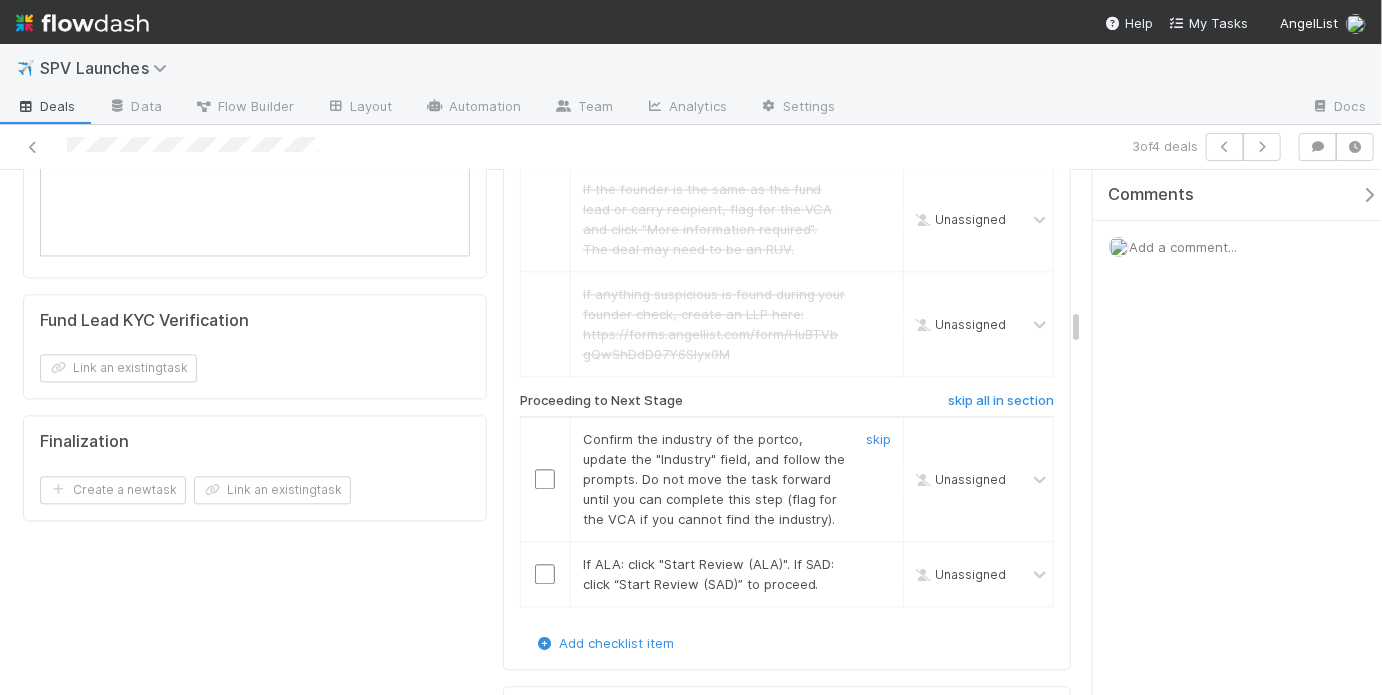 click at bounding box center [545, 479] 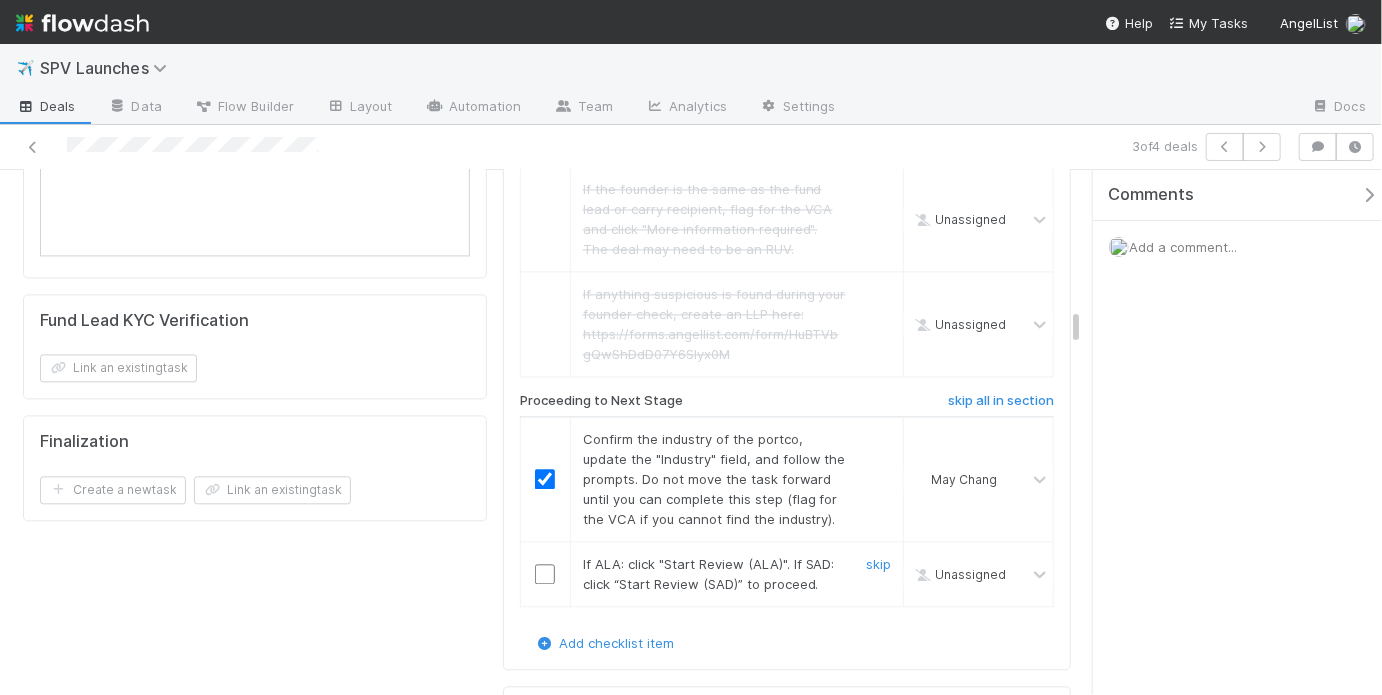 click at bounding box center (545, 574) 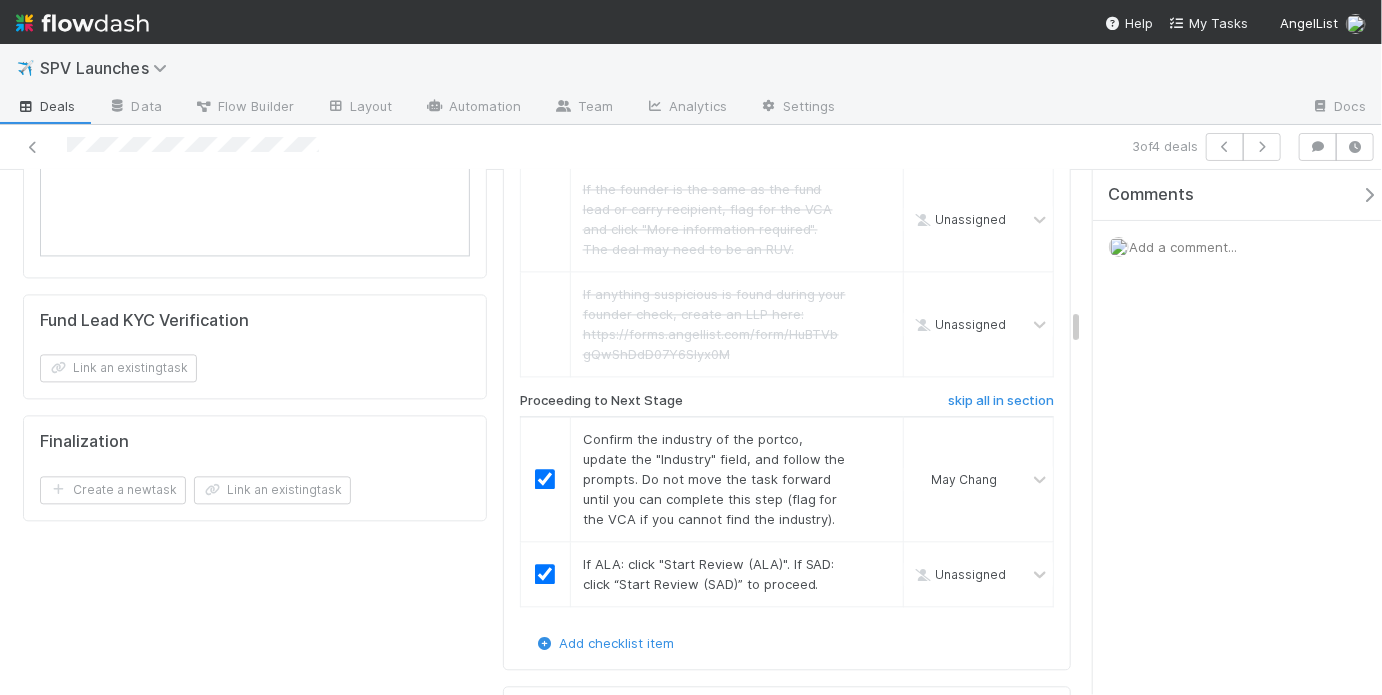 checkbox on "true" 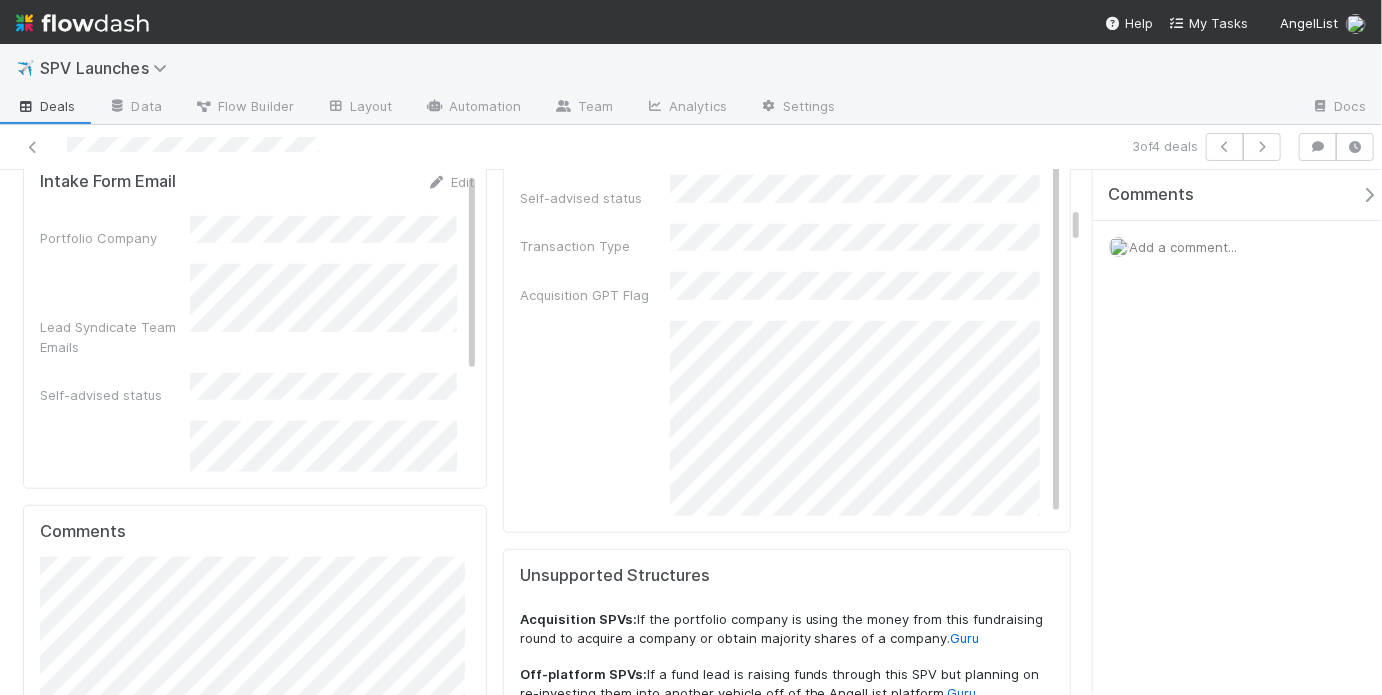 scroll, scrollTop: 0, scrollLeft: 0, axis: both 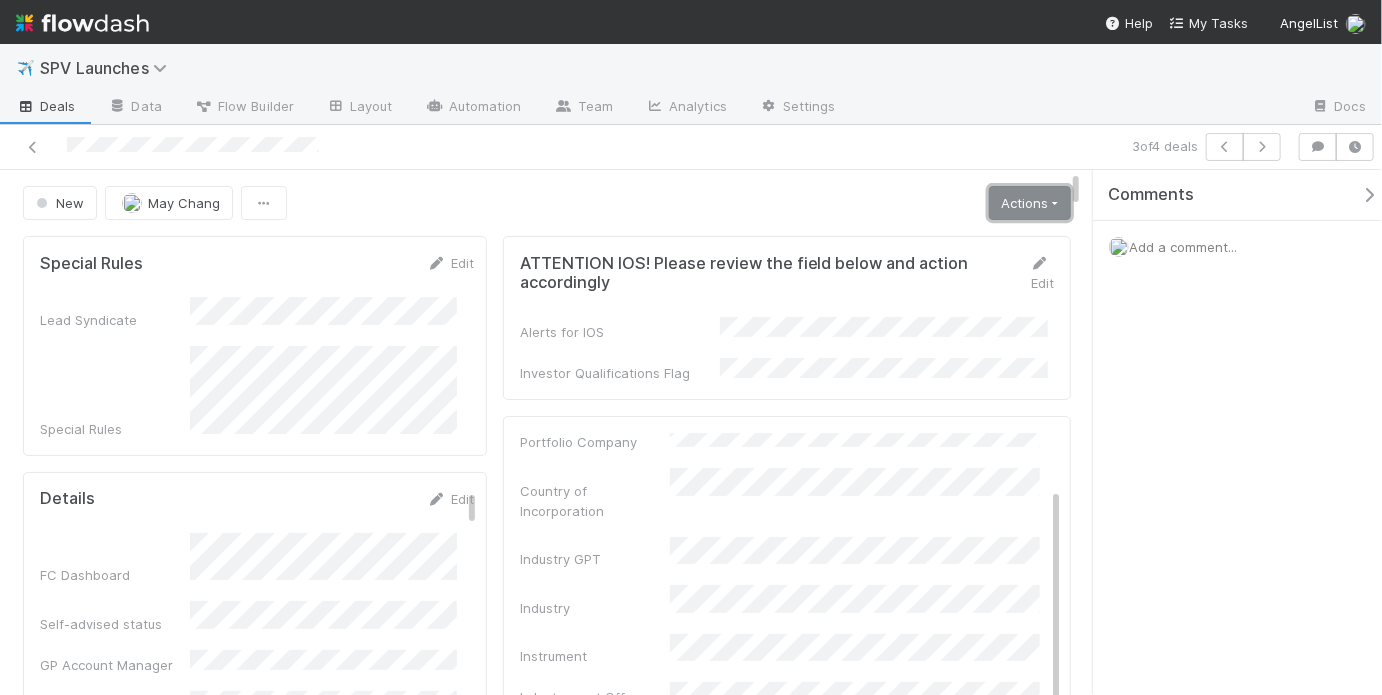 click on "Actions" at bounding box center (1030, 203) 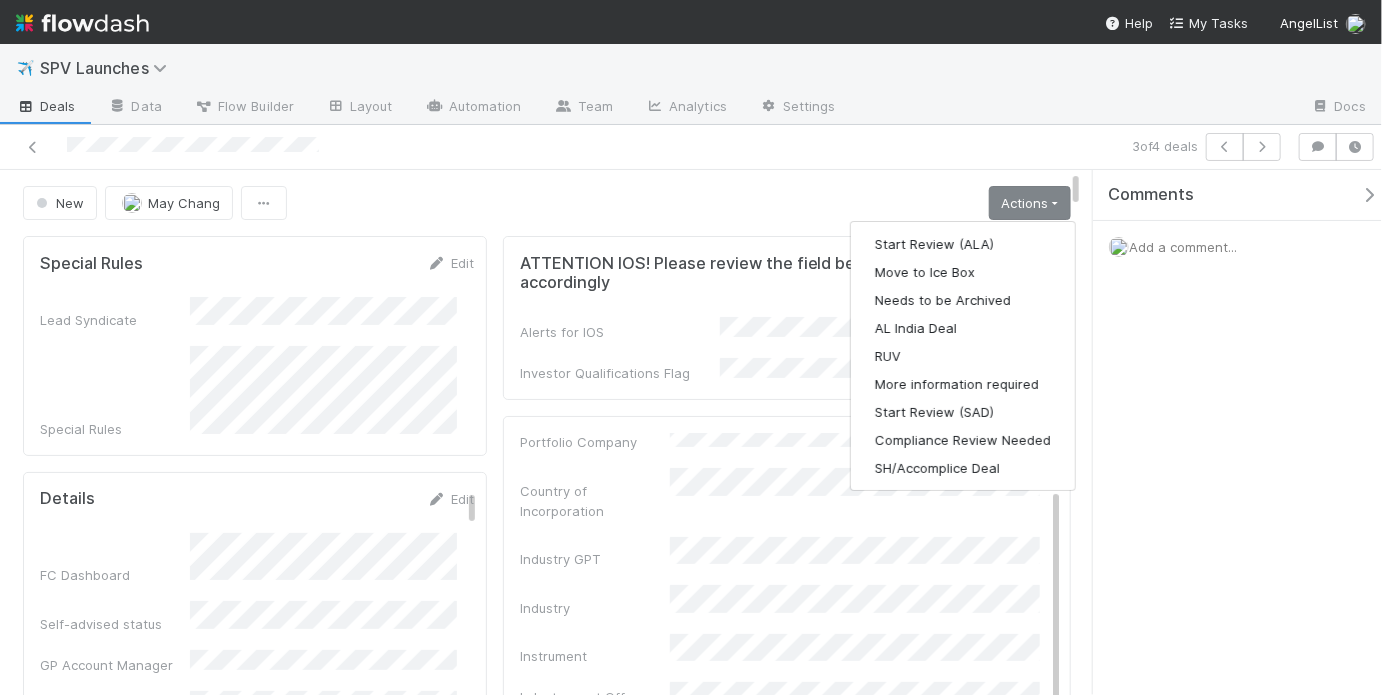 drag, startPoint x: 767, startPoint y: 215, endPoint x: 752, endPoint y: 225, distance: 18.027756 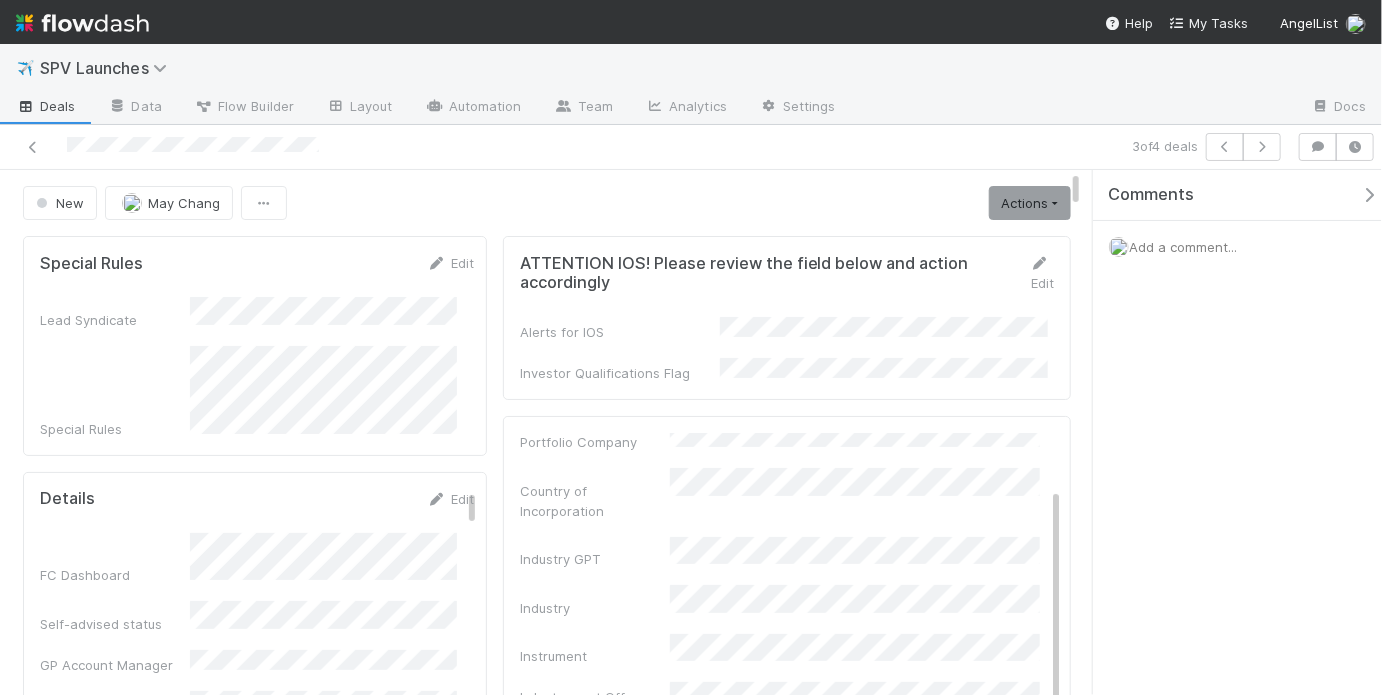 scroll, scrollTop: 332, scrollLeft: 0, axis: vertical 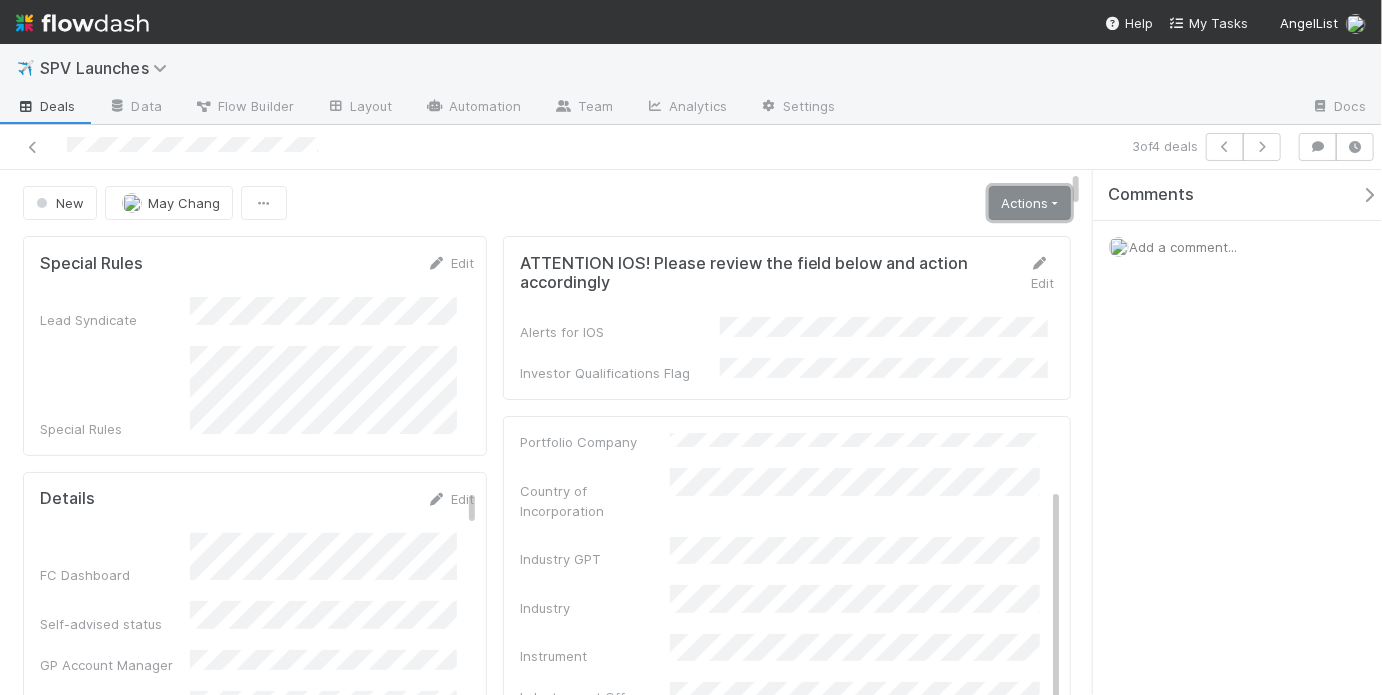 click on "Actions" at bounding box center [1030, 203] 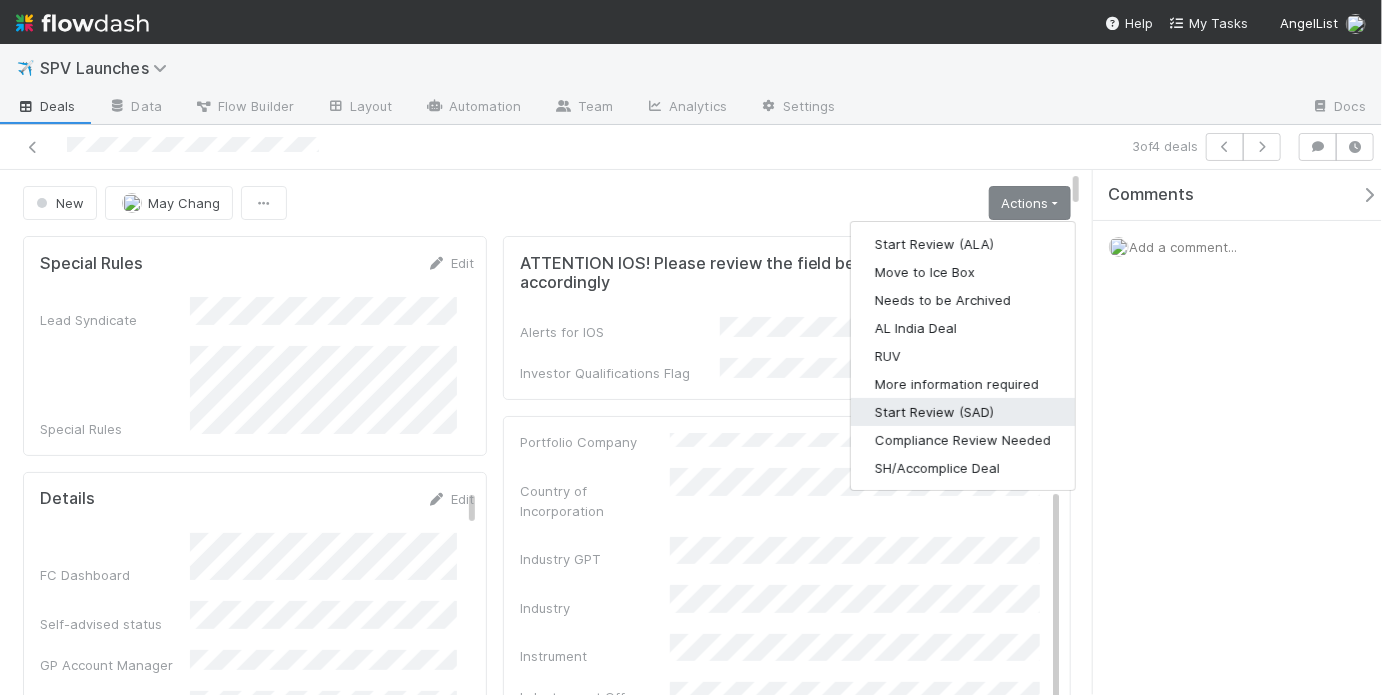 click on "Start Review (SAD)" at bounding box center [963, 412] 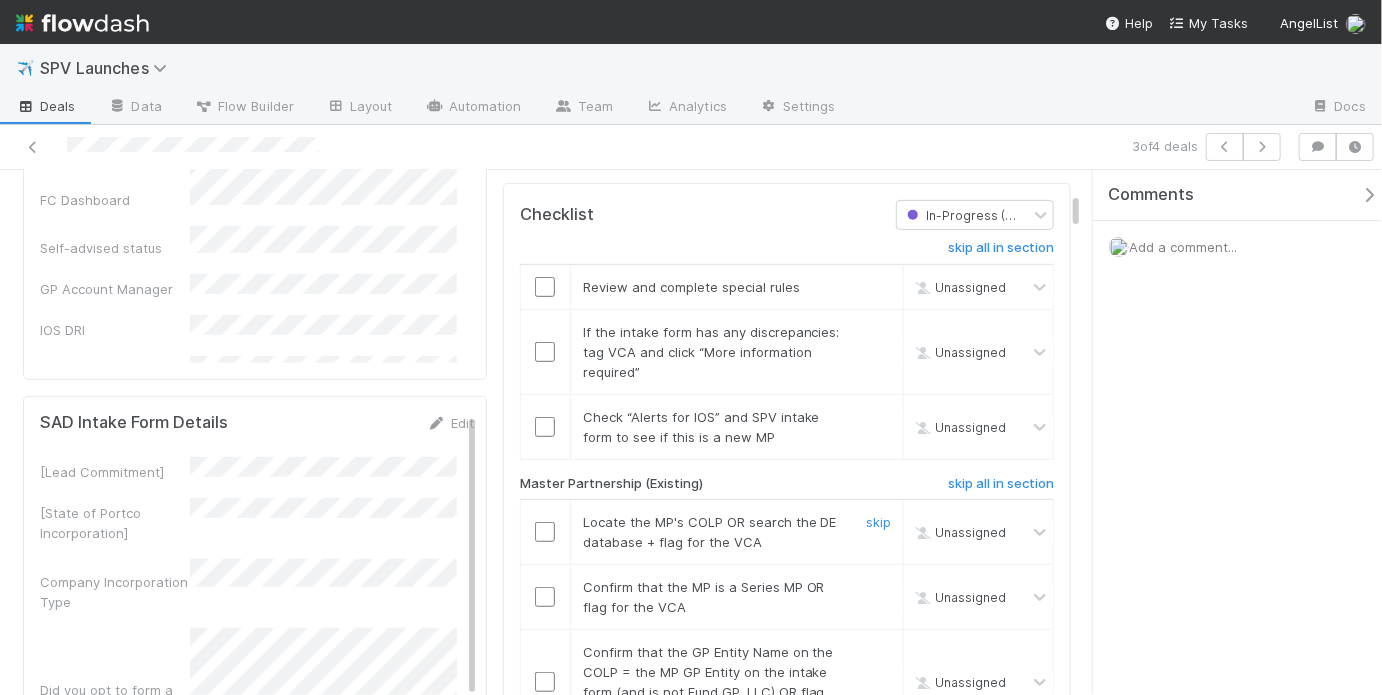 scroll, scrollTop: 648, scrollLeft: 0, axis: vertical 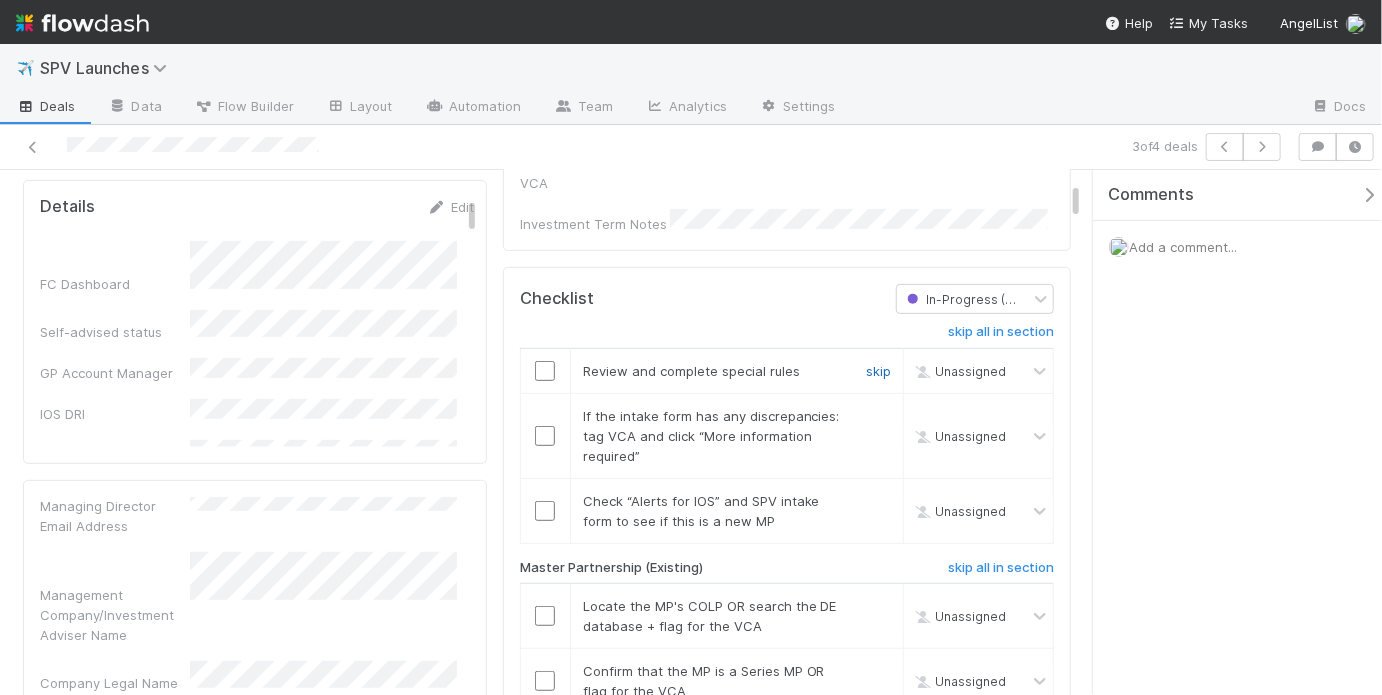 click on "skip" at bounding box center [878, 371] 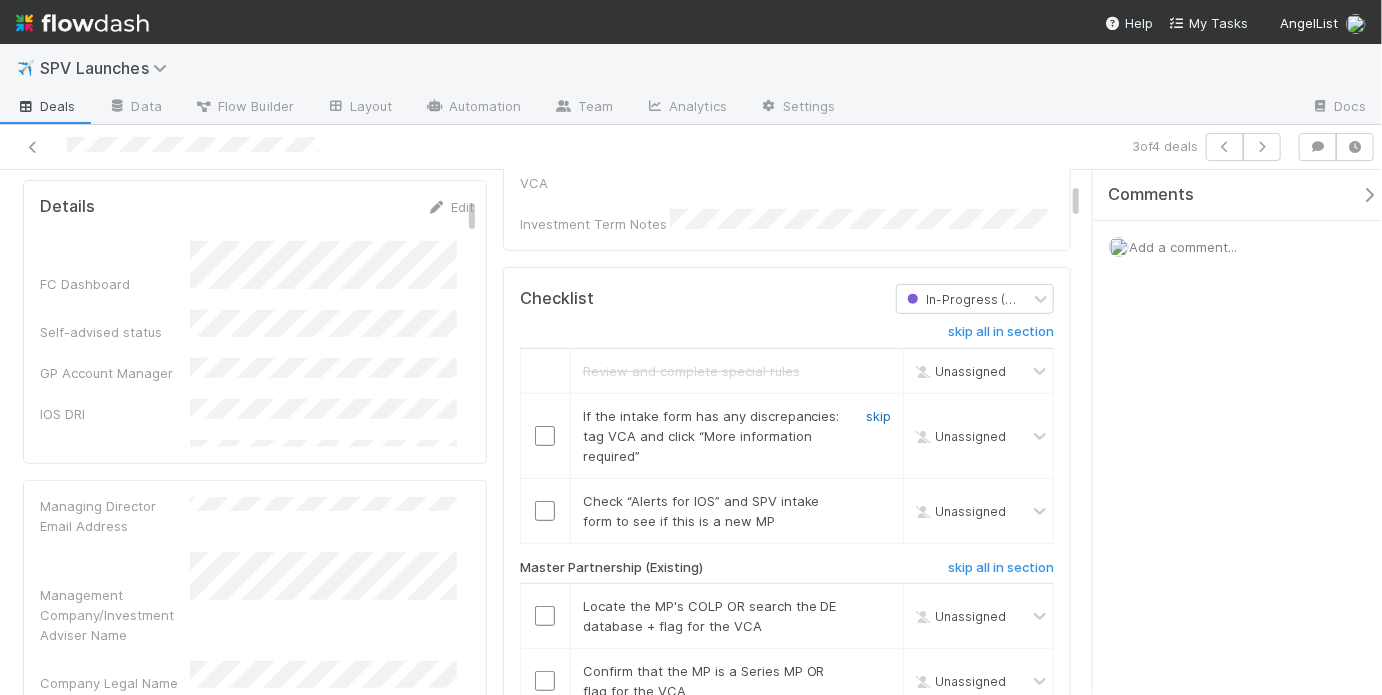click on "skip" at bounding box center [878, 416] 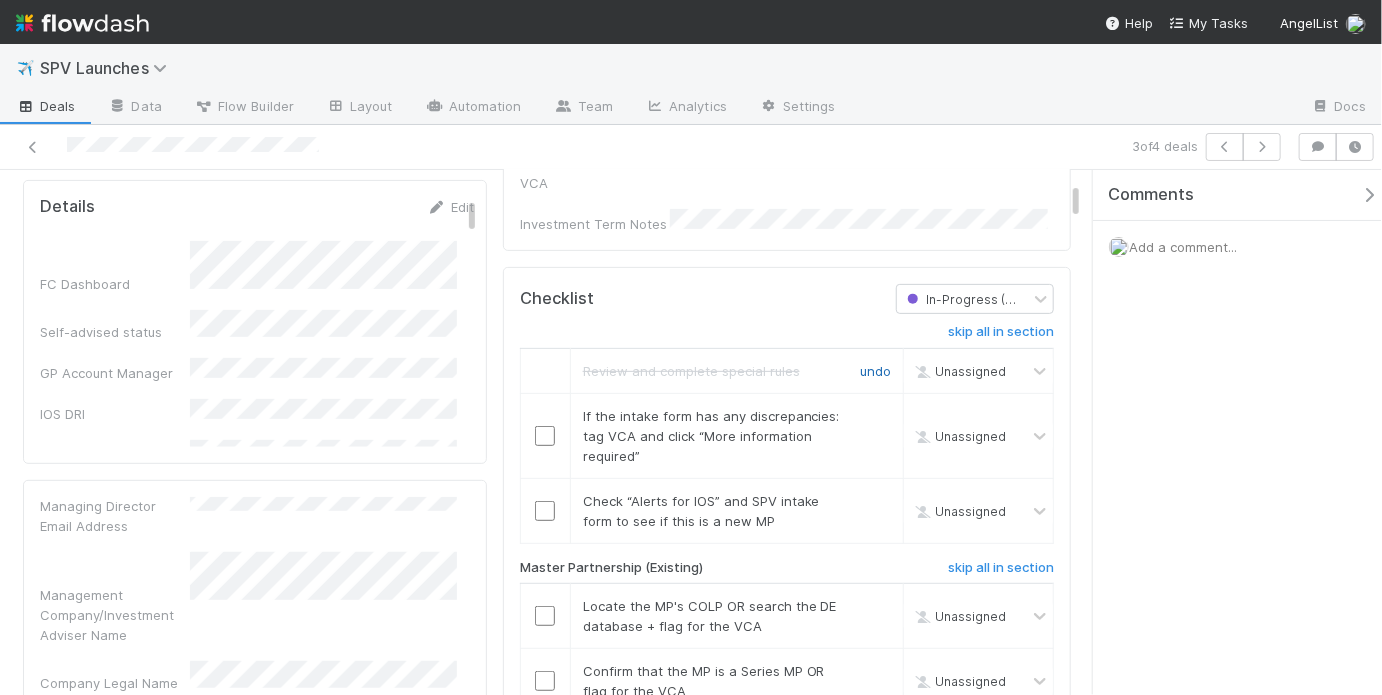 click on "undo" at bounding box center [875, 371] 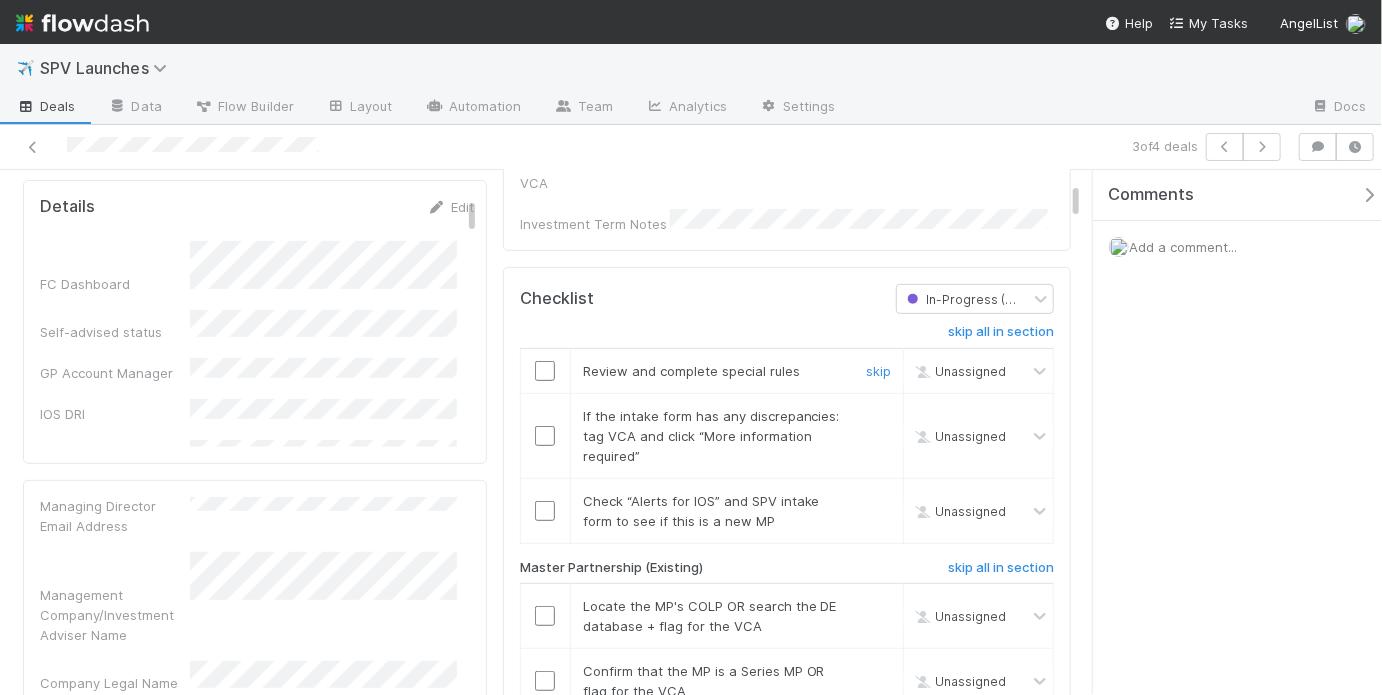 click at bounding box center [545, 371] 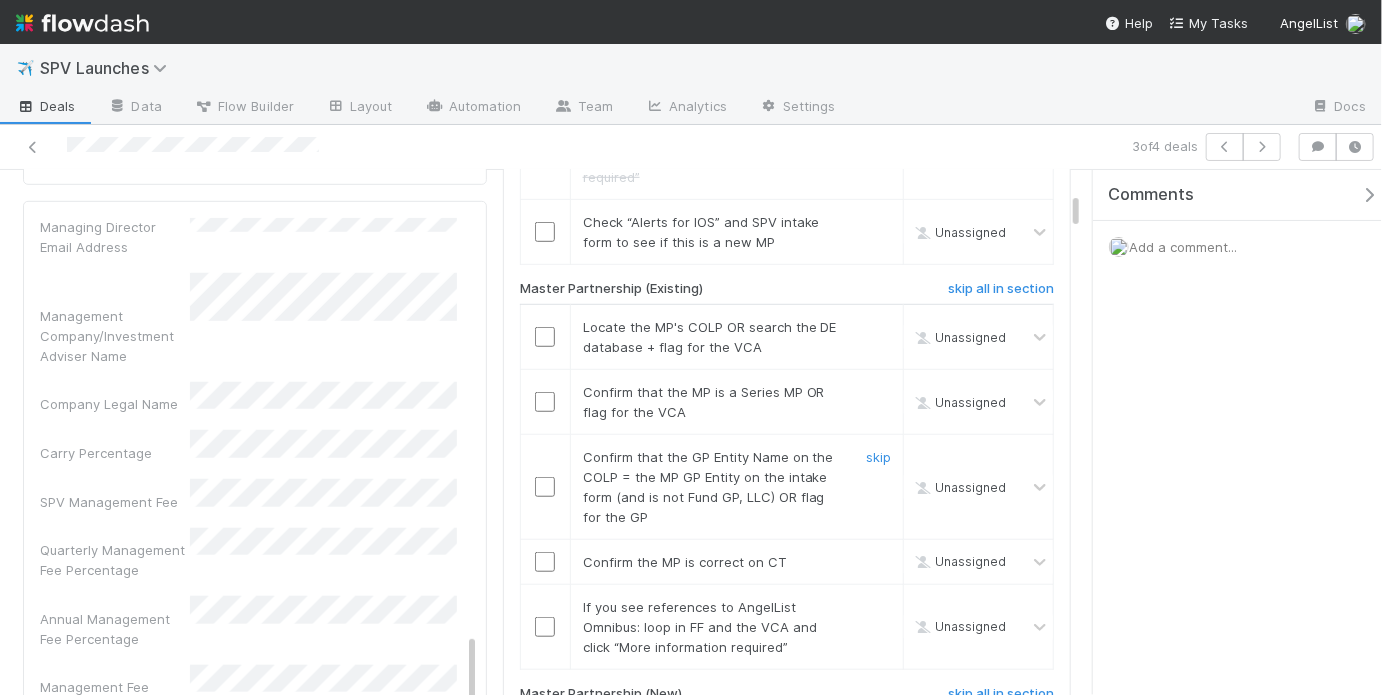 scroll, scrollTop: 634, scrollLeft: 0, axis: vertical 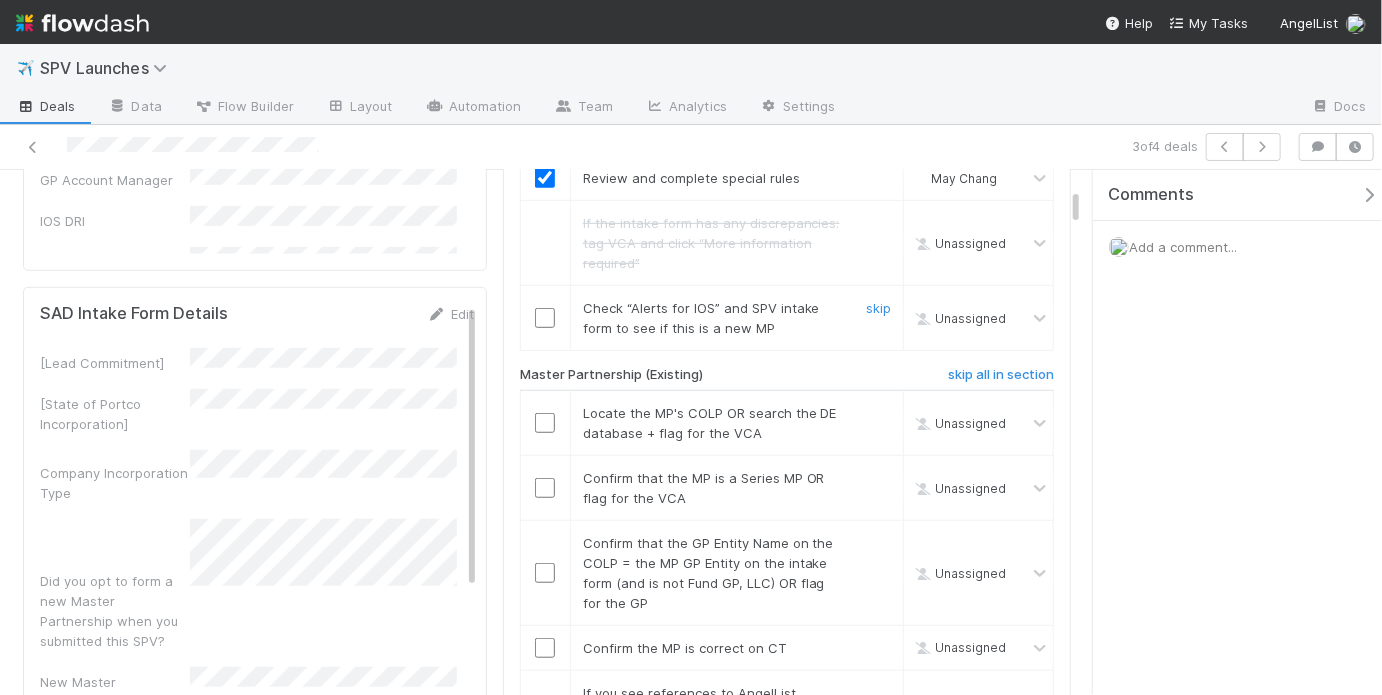 click at bounding box center [545, 318] 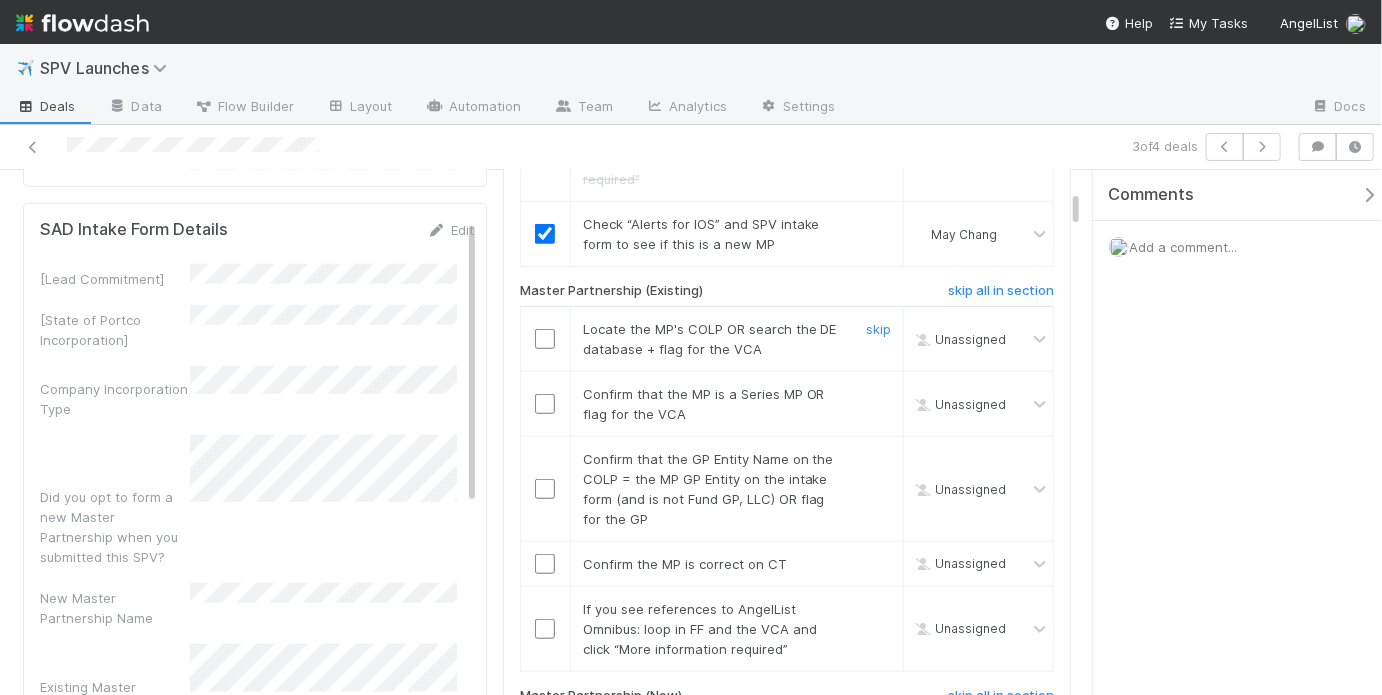 scroll, scrollTop: 644, scrollLeft: 0, axis: vertical 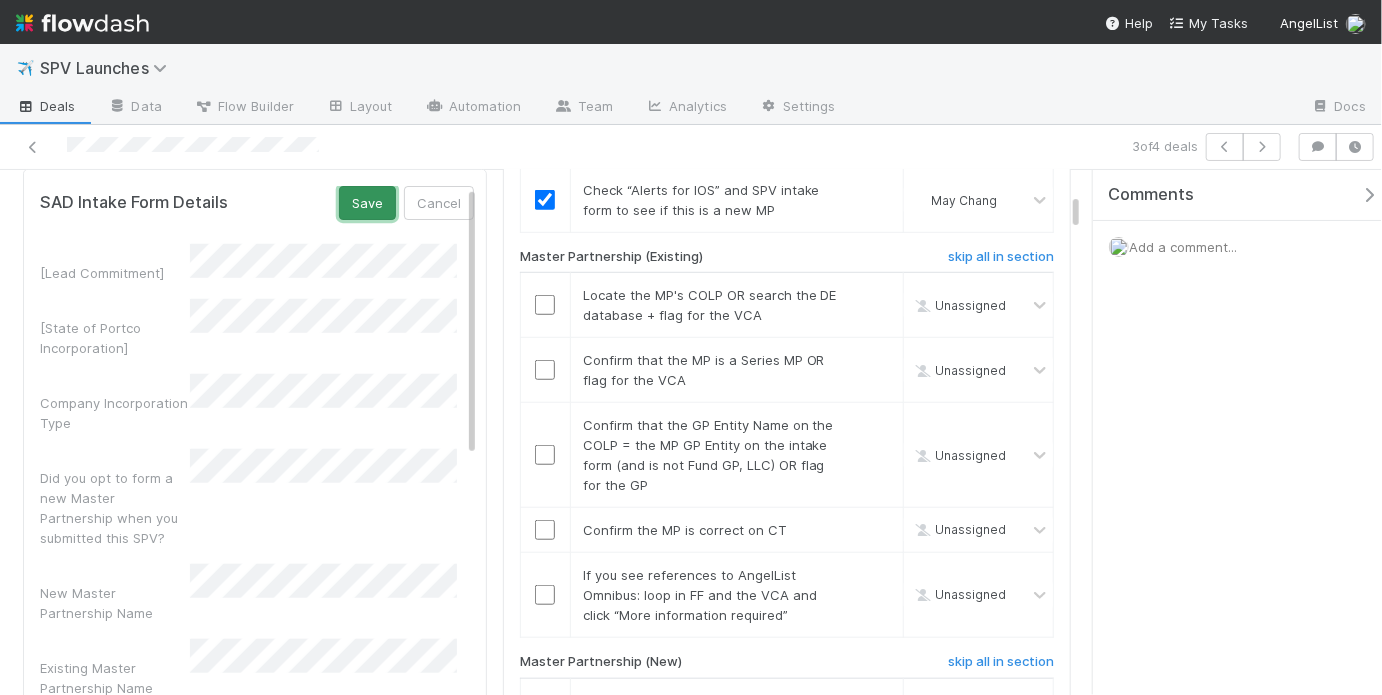 click on "Save" at bounding box center [367, 203] 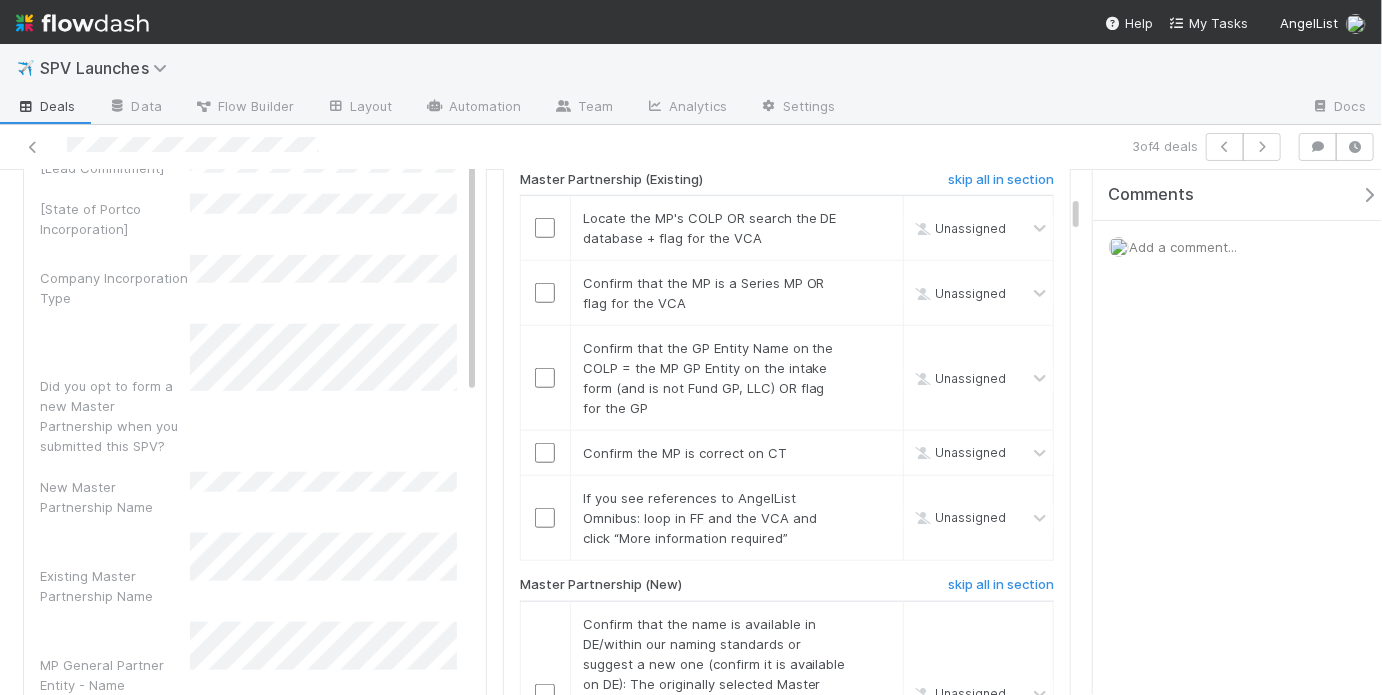 scroll, scrollTop: 724, scrollLeft: 0, axis: vertical 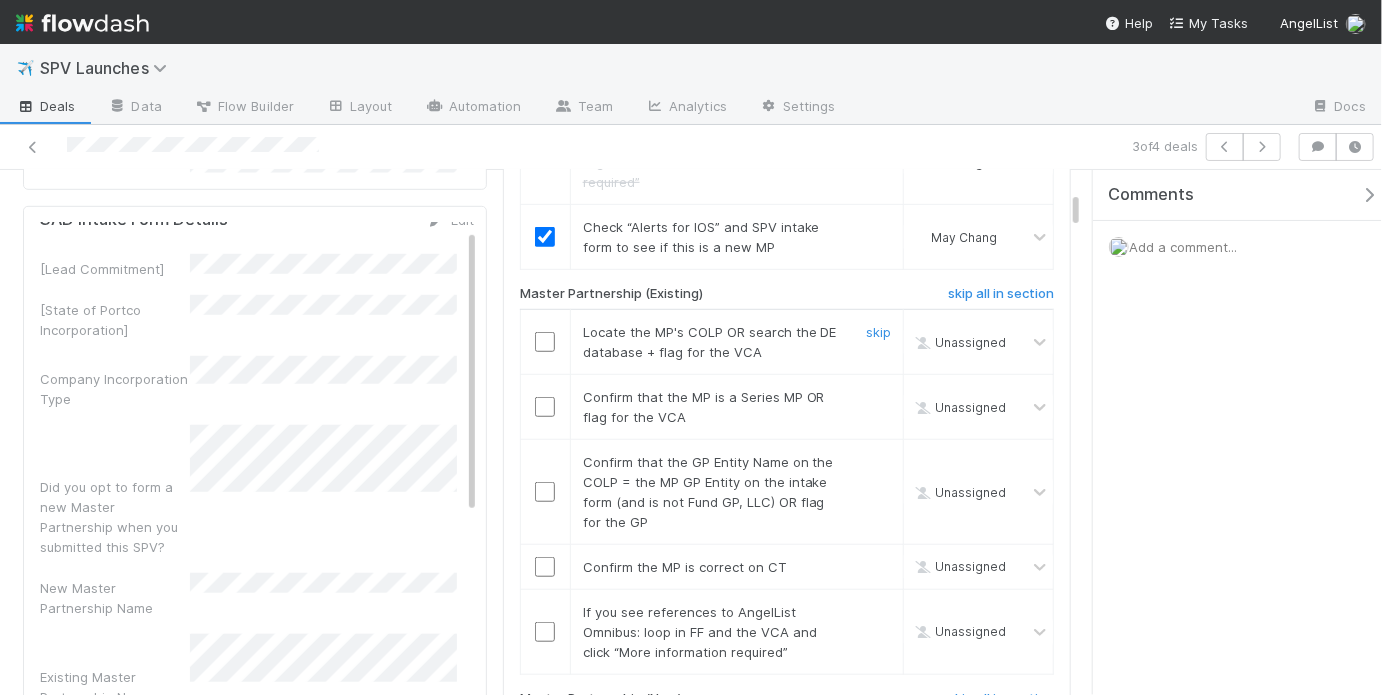 click at bounding box center (545, 342) 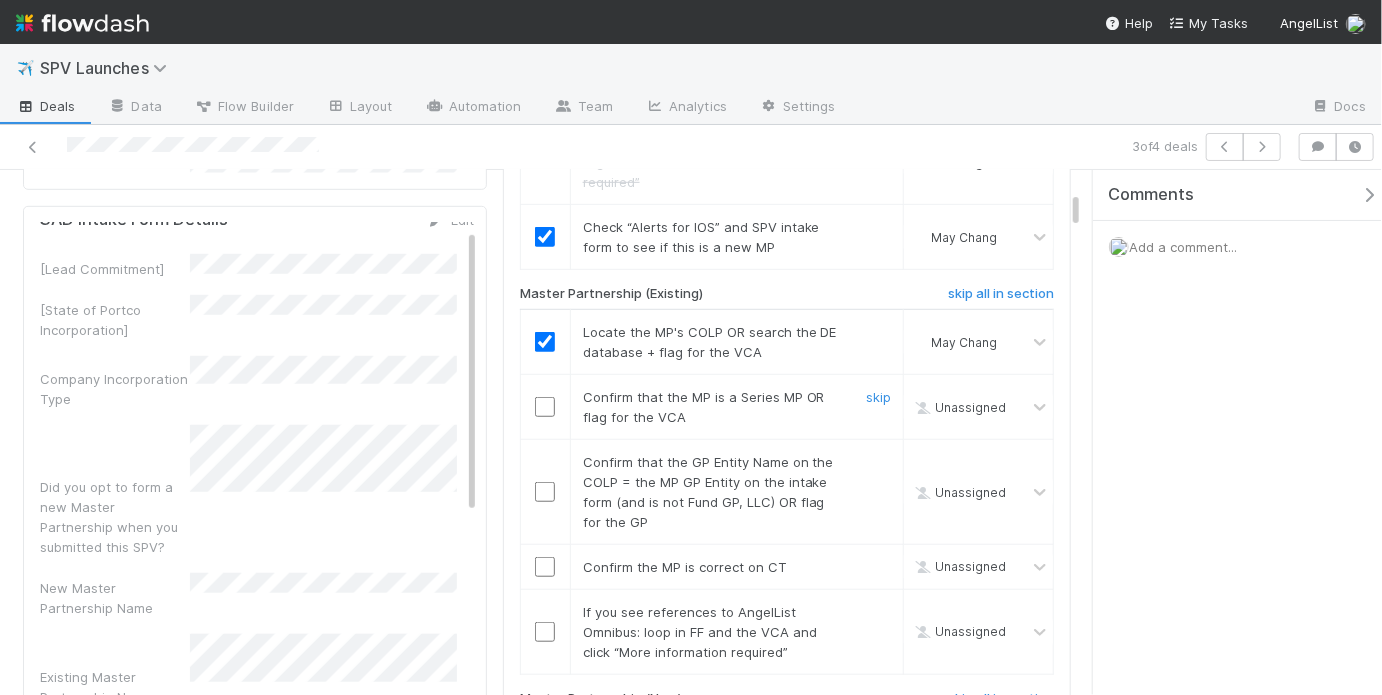 click at bounding box center (545, 407) 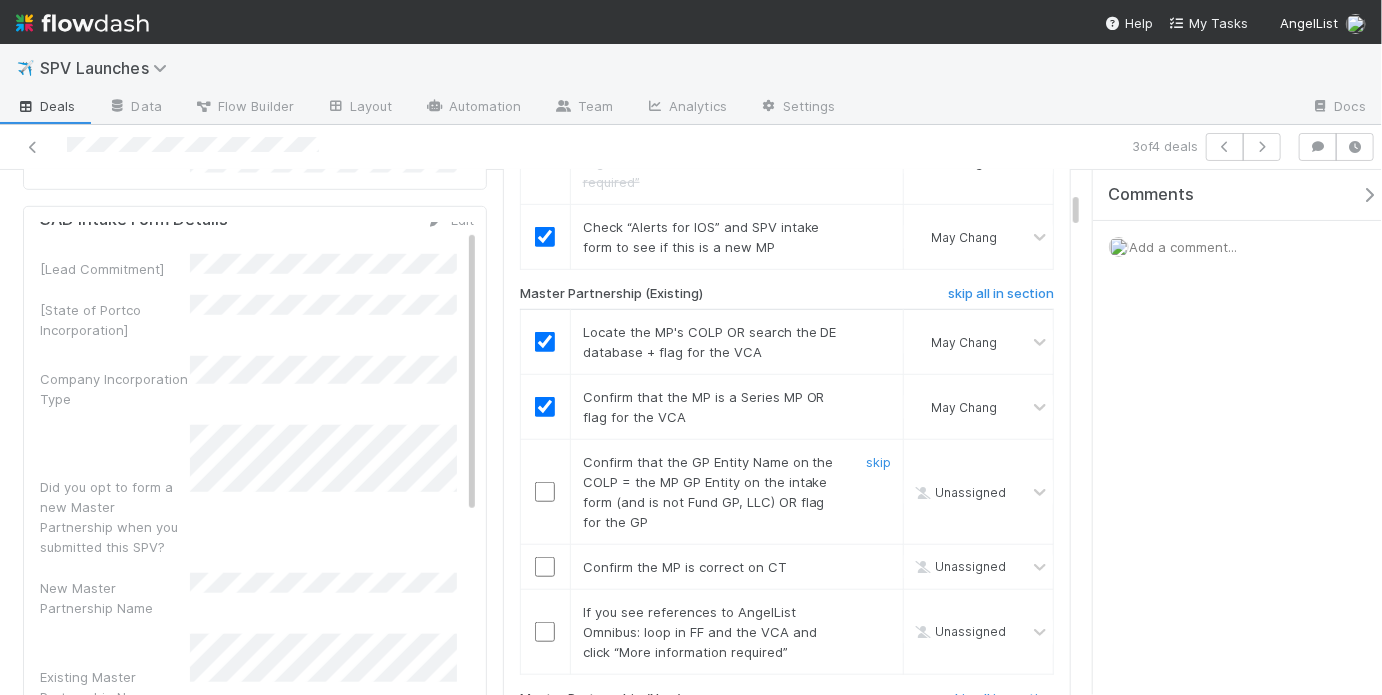 click at bounding box center (545, 492) 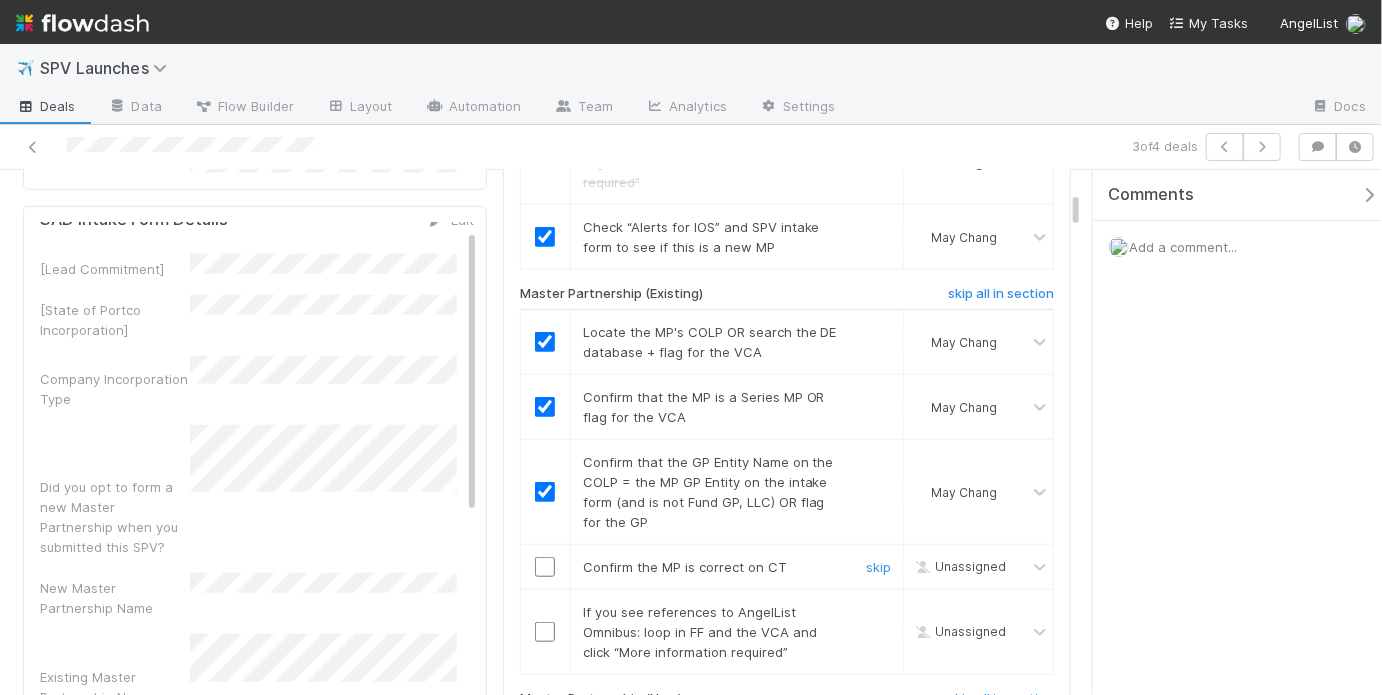 click at bounding box center (545, 567) 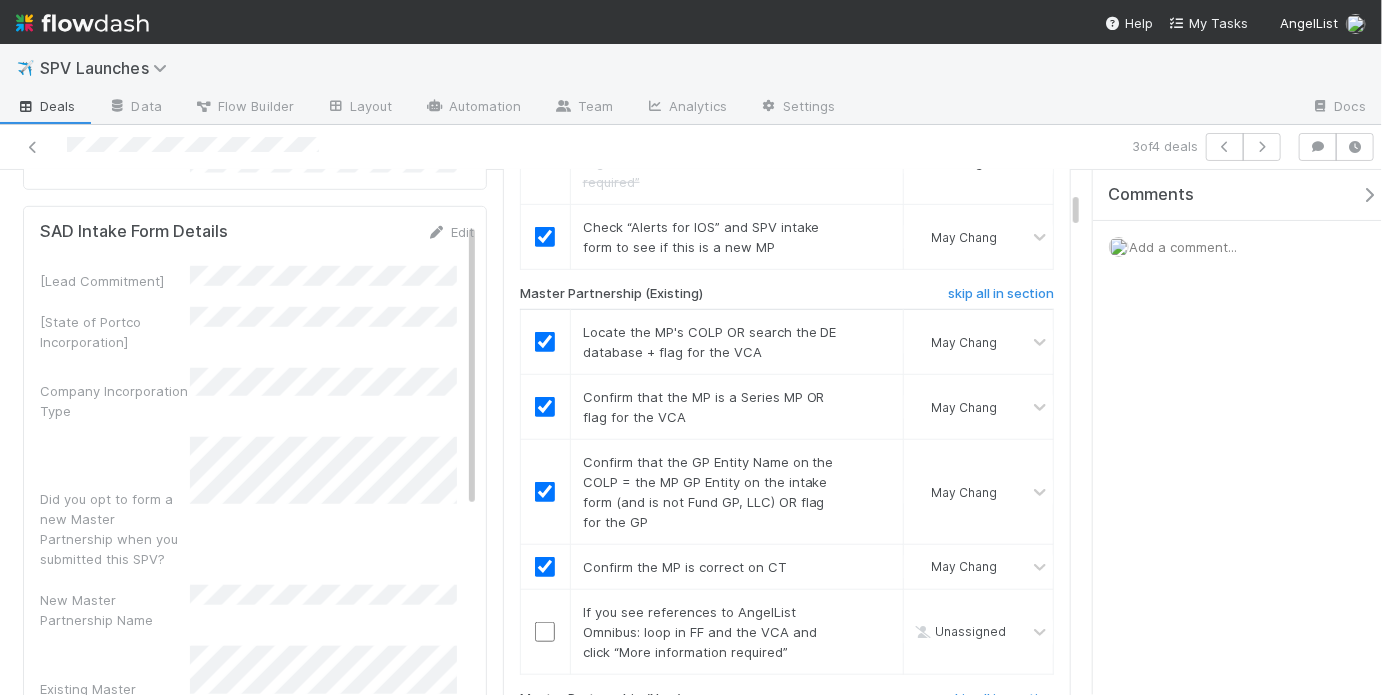 scroll, scrollTop: 0, scrollLeft: 0, axis: both 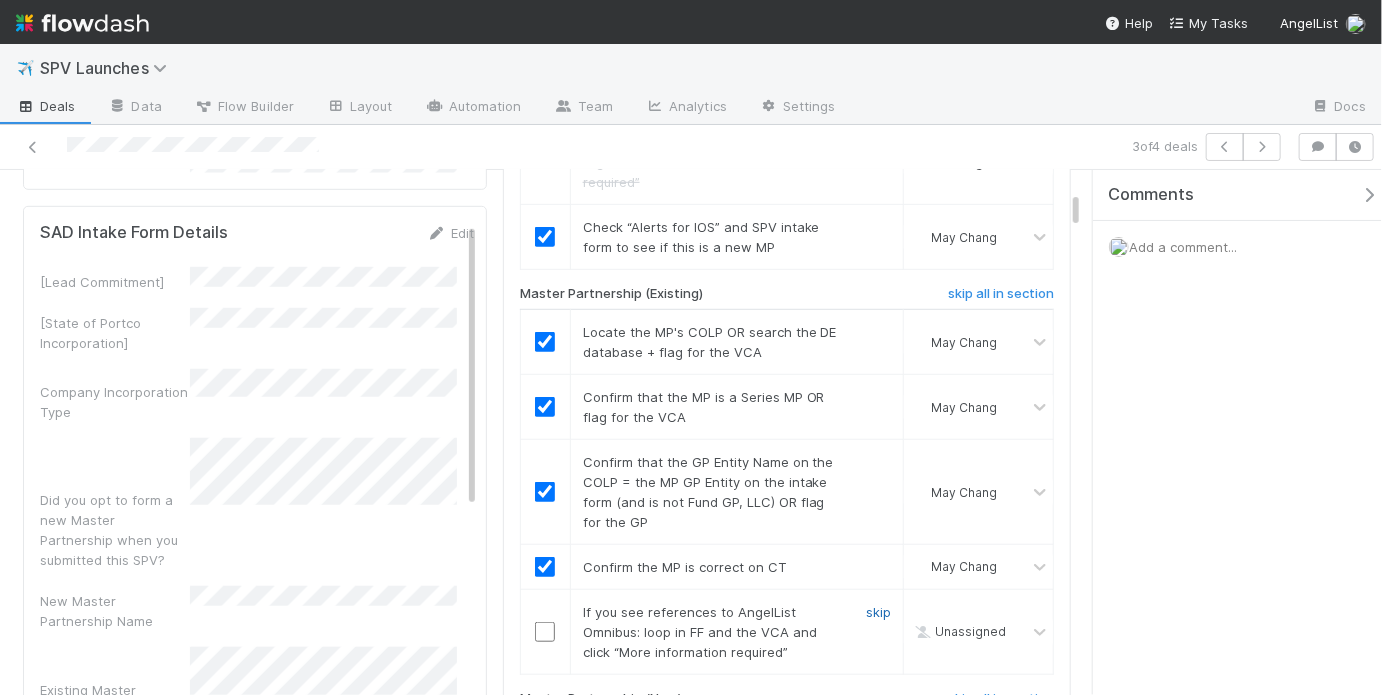 click on "skip" at bounding box center (878, 612) 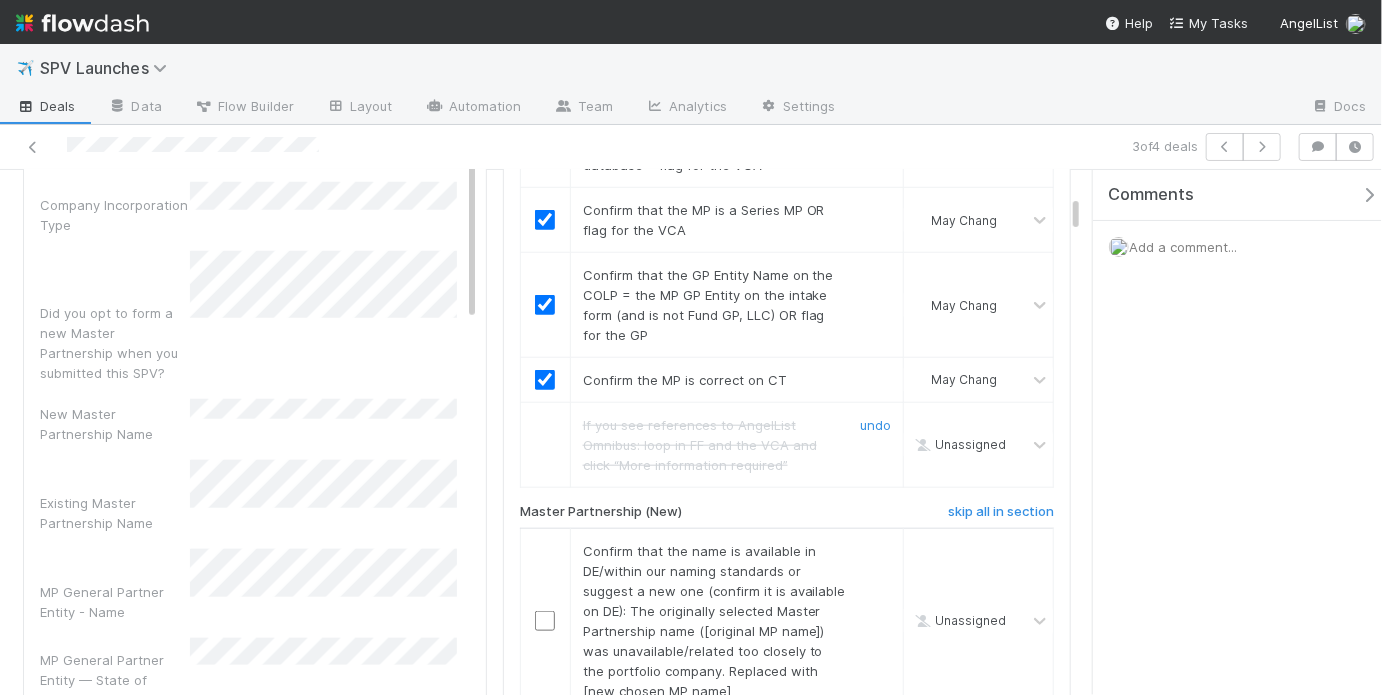 scroll, scrollTop: 817, scrollLeft: 0, axis: vertical 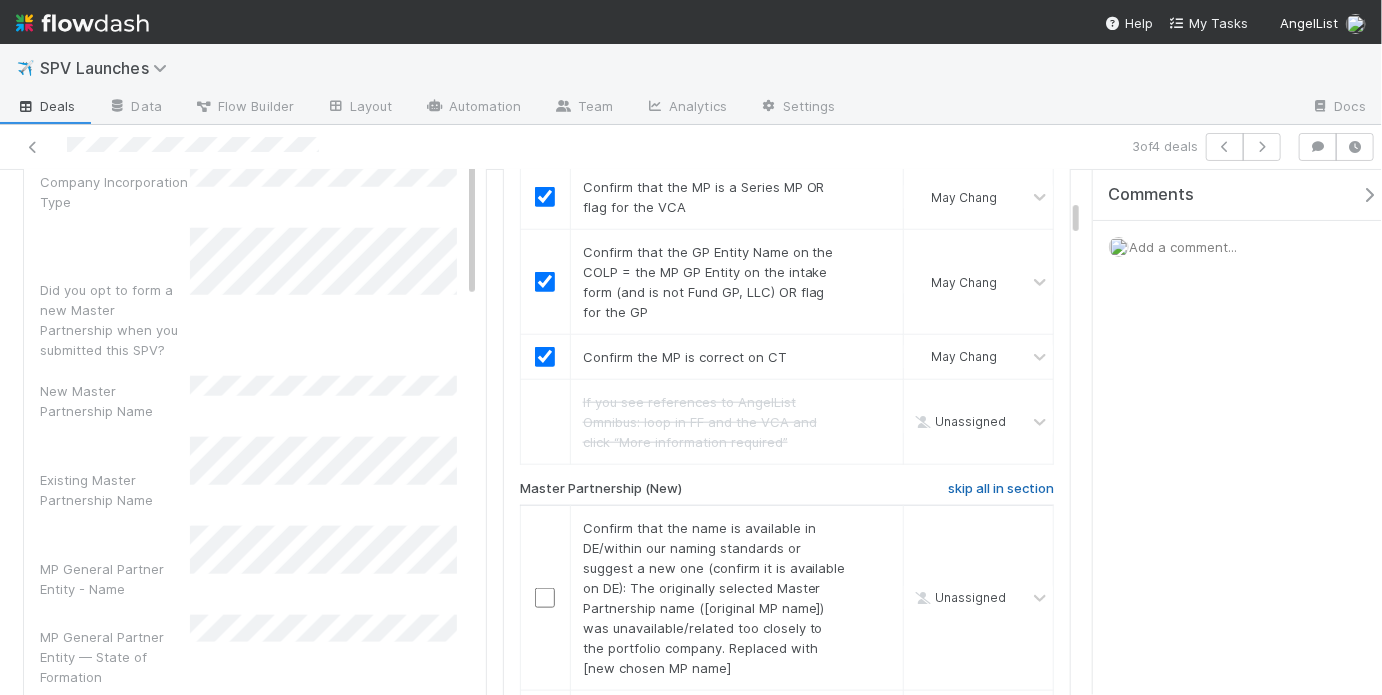 click on "skip all in section" at bounding box center [1001, 489] 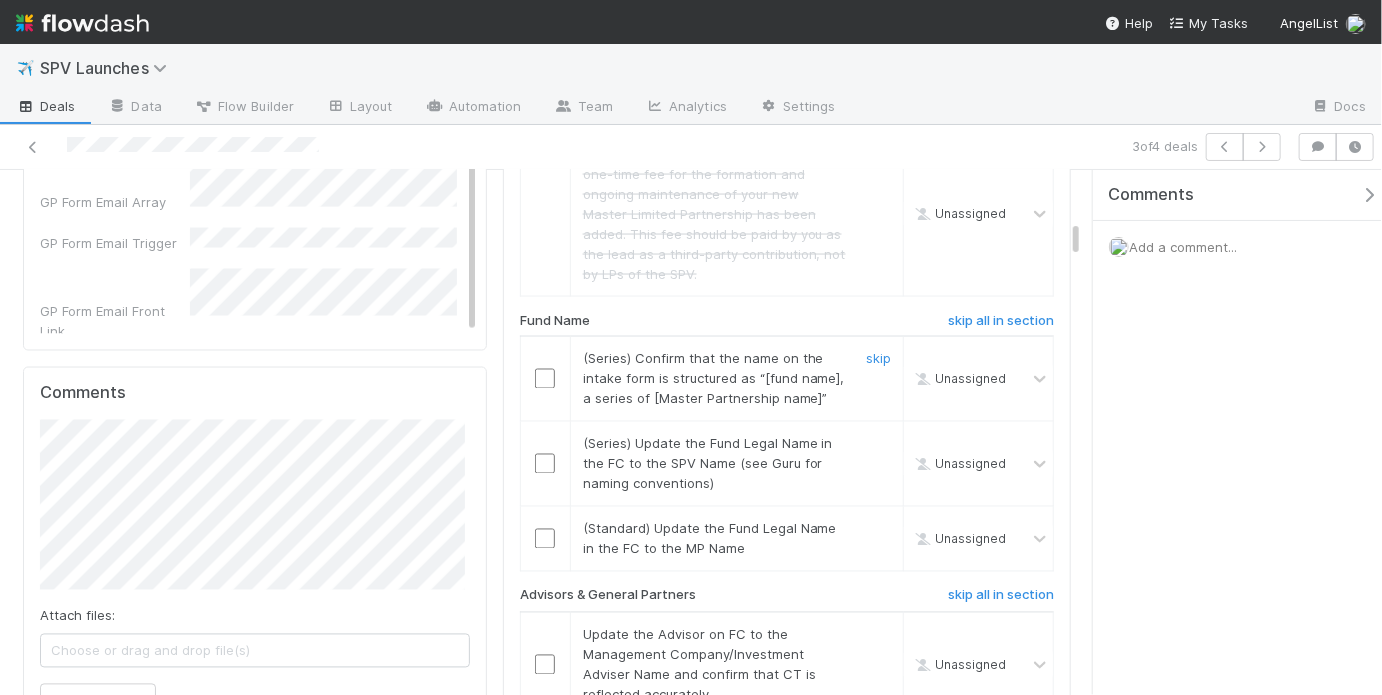 scroll, scrollTop: 1577, scrollLeft: 0, axis: vertical 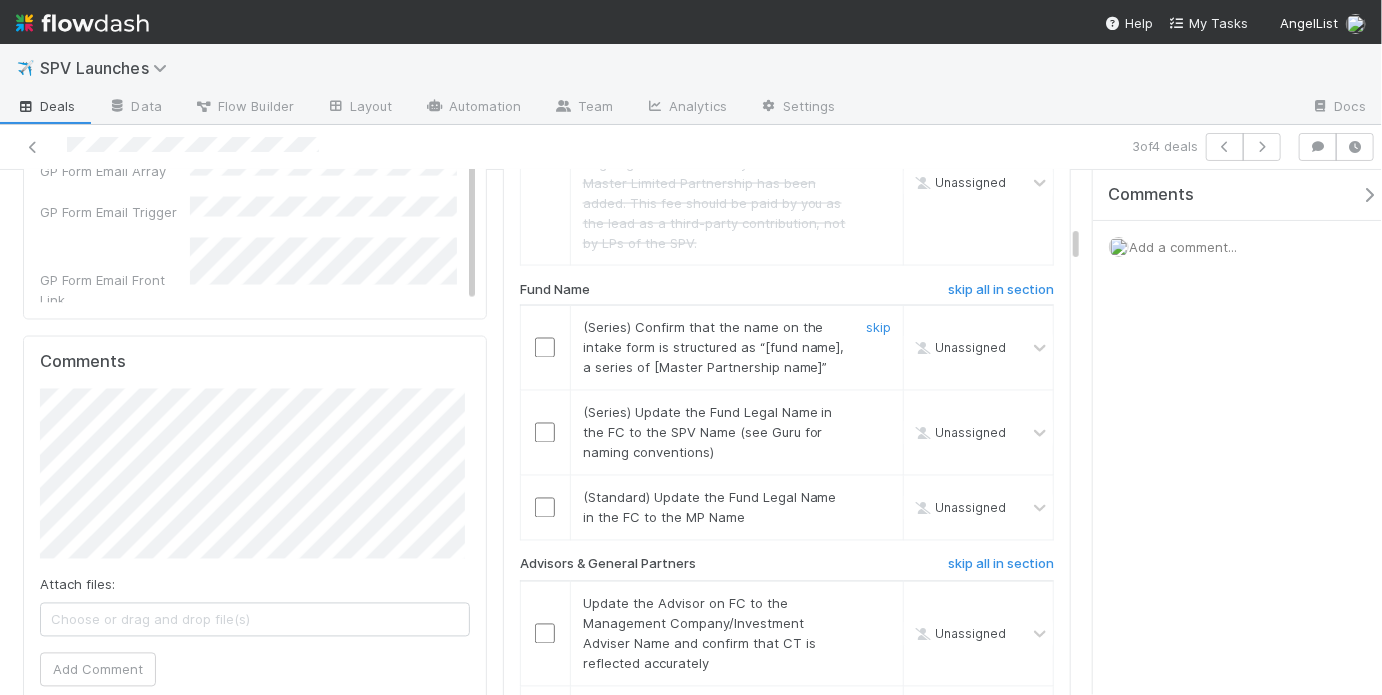 click at bounding box center (545, 348) 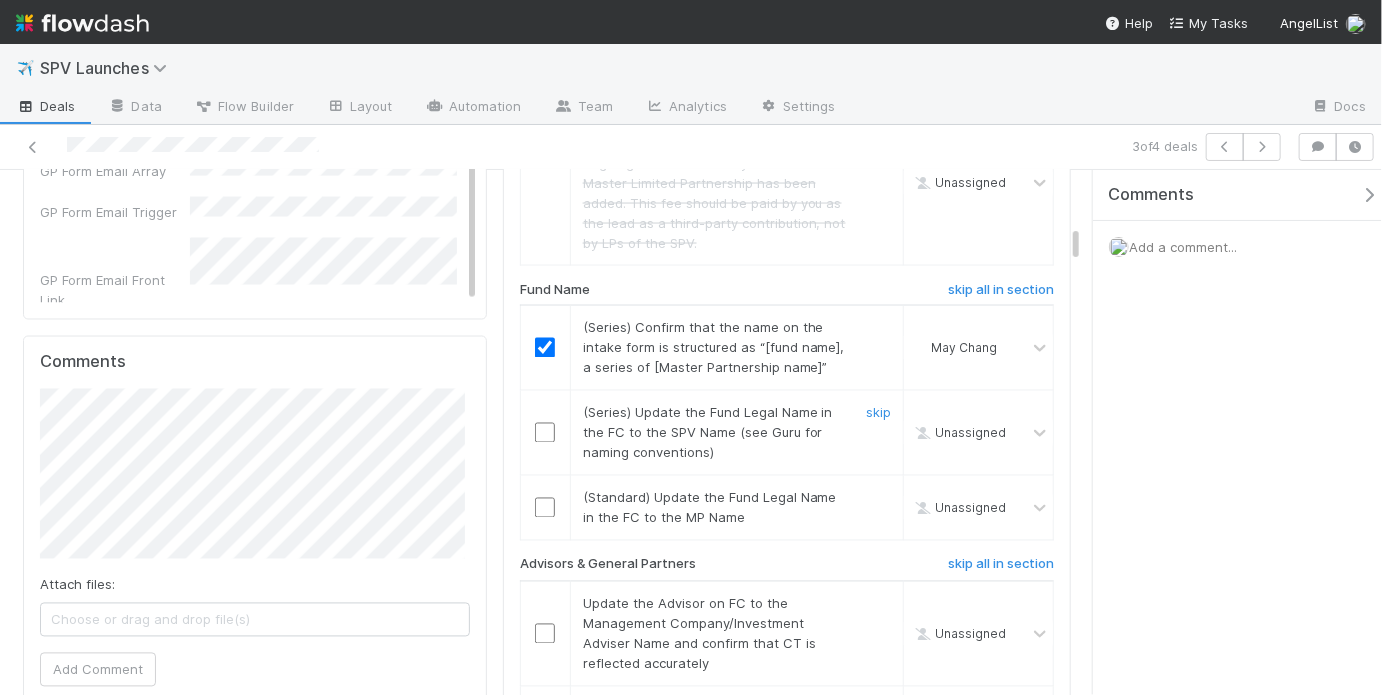 click at bounding box center [545, 433] 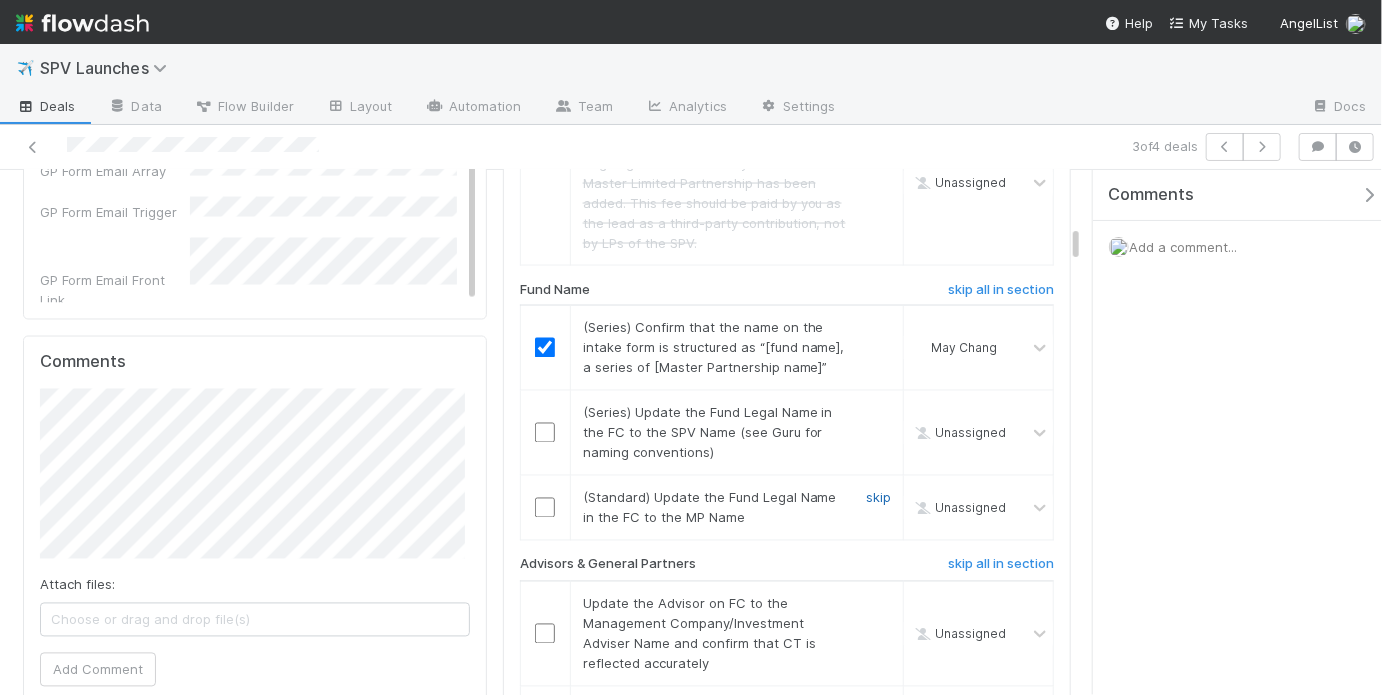 click on "skip" at bounding box center (878, 498) 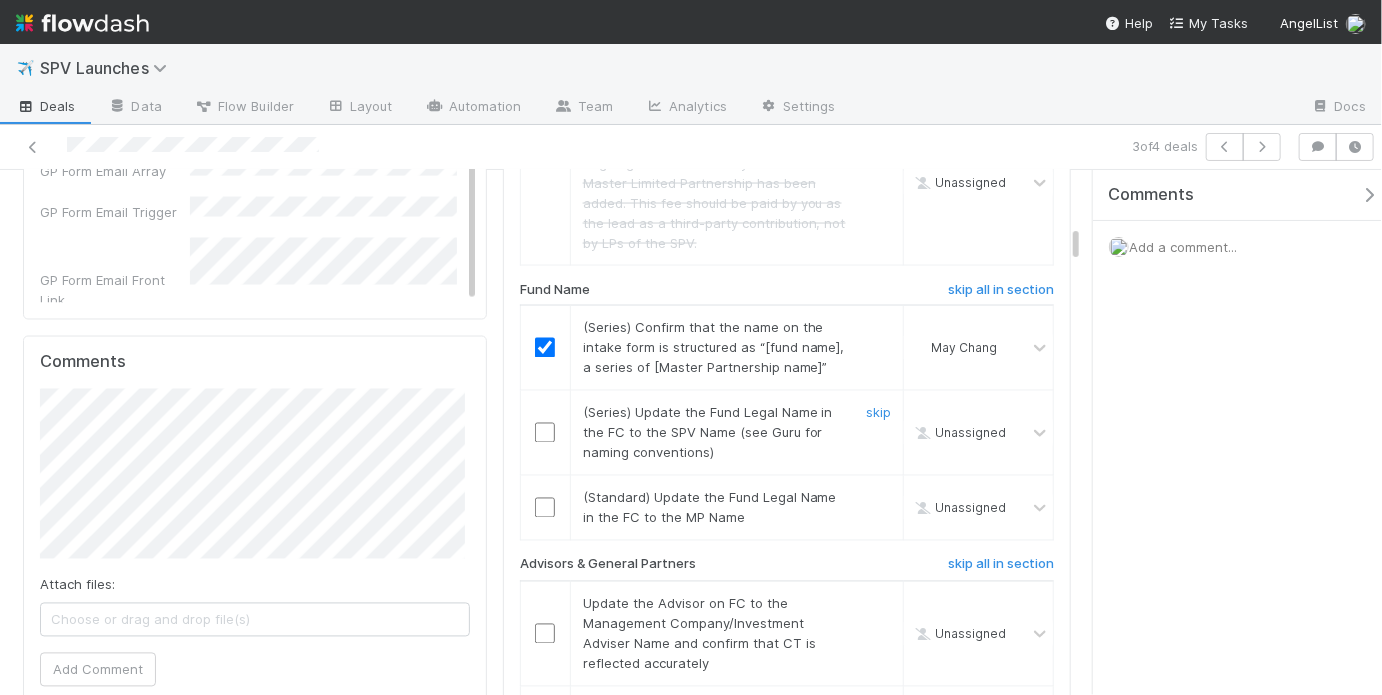 click at bounding box center [545, 433] 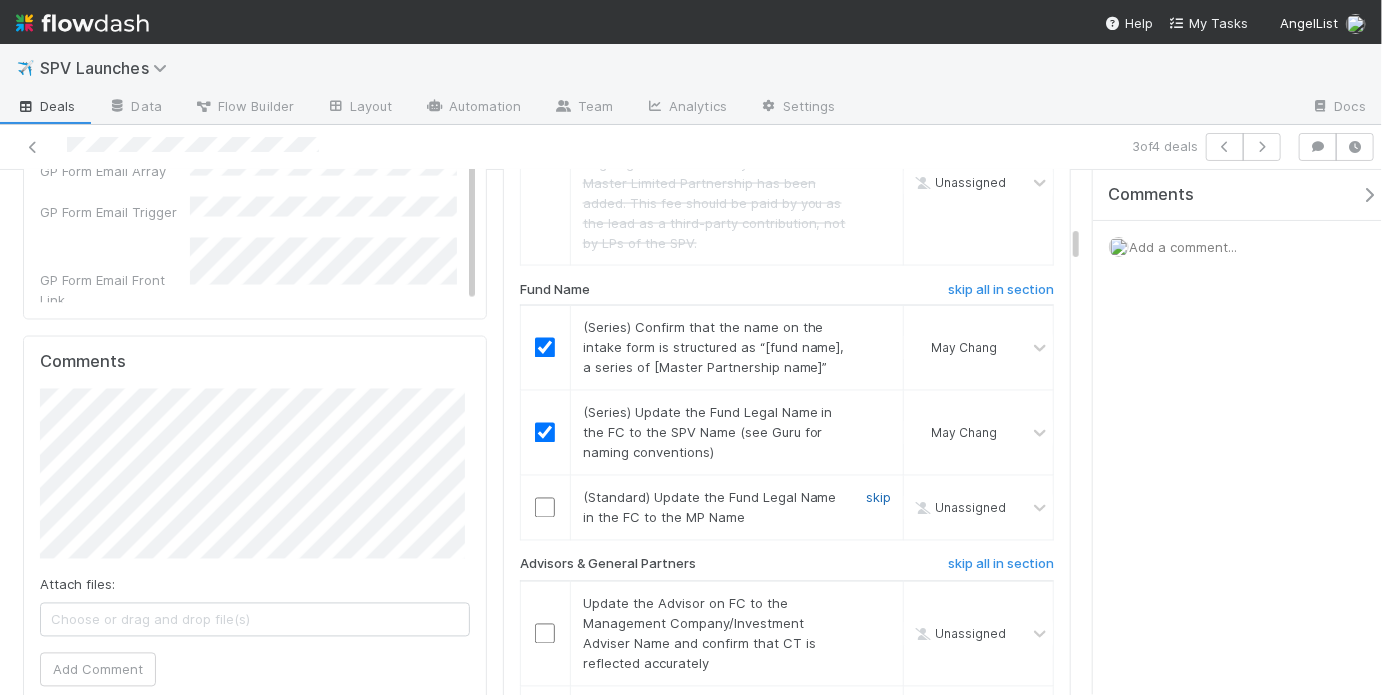 click on "skip" at bounding box center (878, 498) 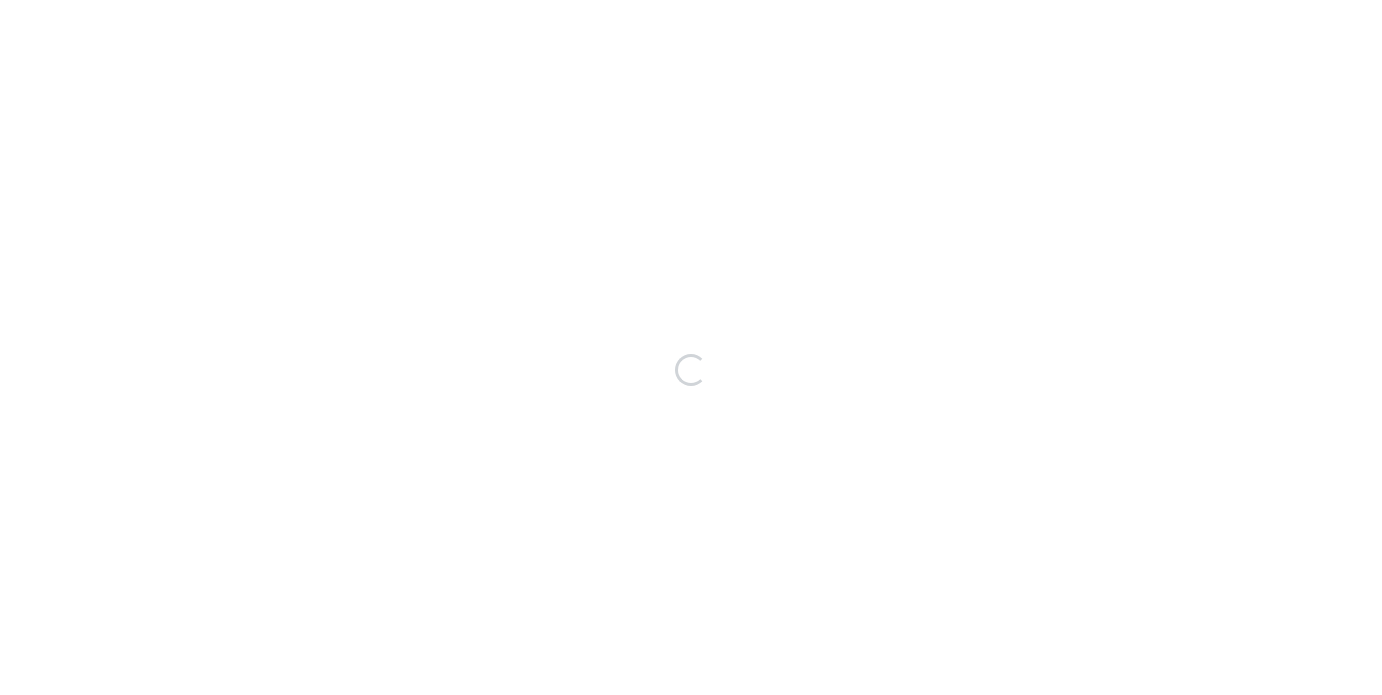 scroll, scrollTop: 0, scrollLeft: 0, axis: both 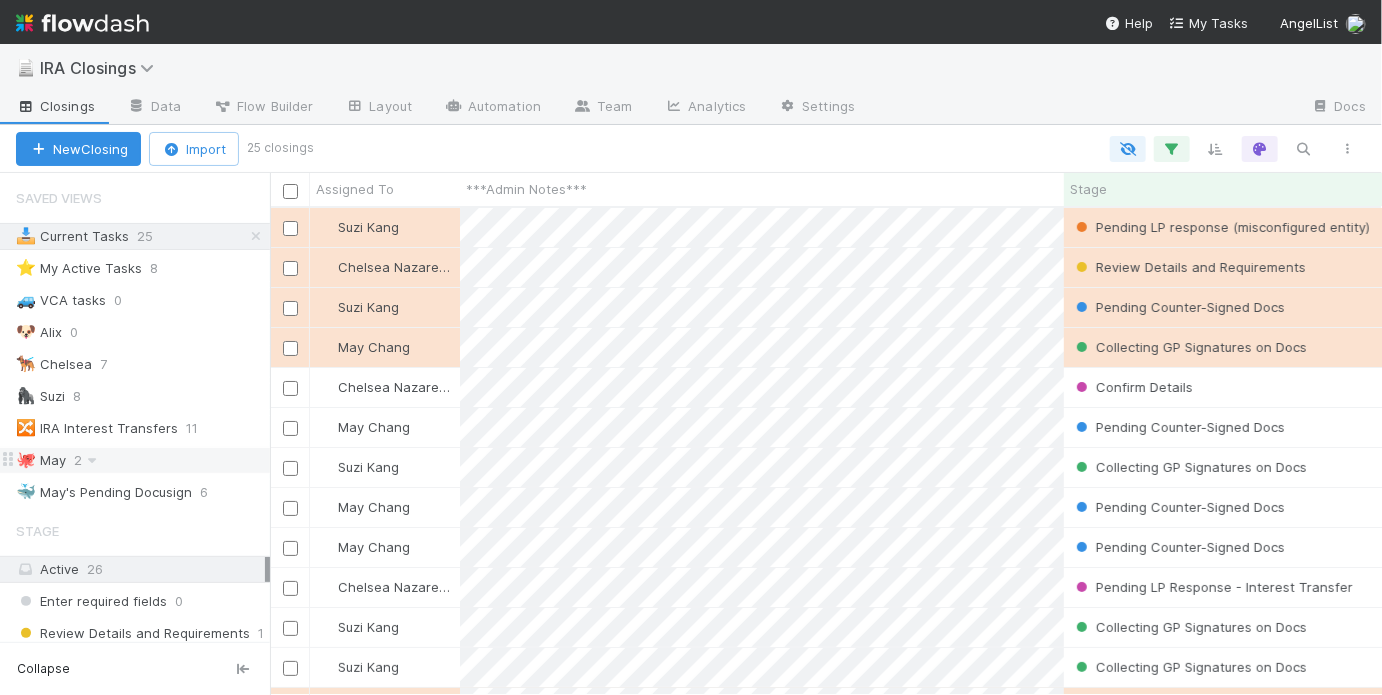 click on "🐙 May 2" at bounding box center (143, 460) 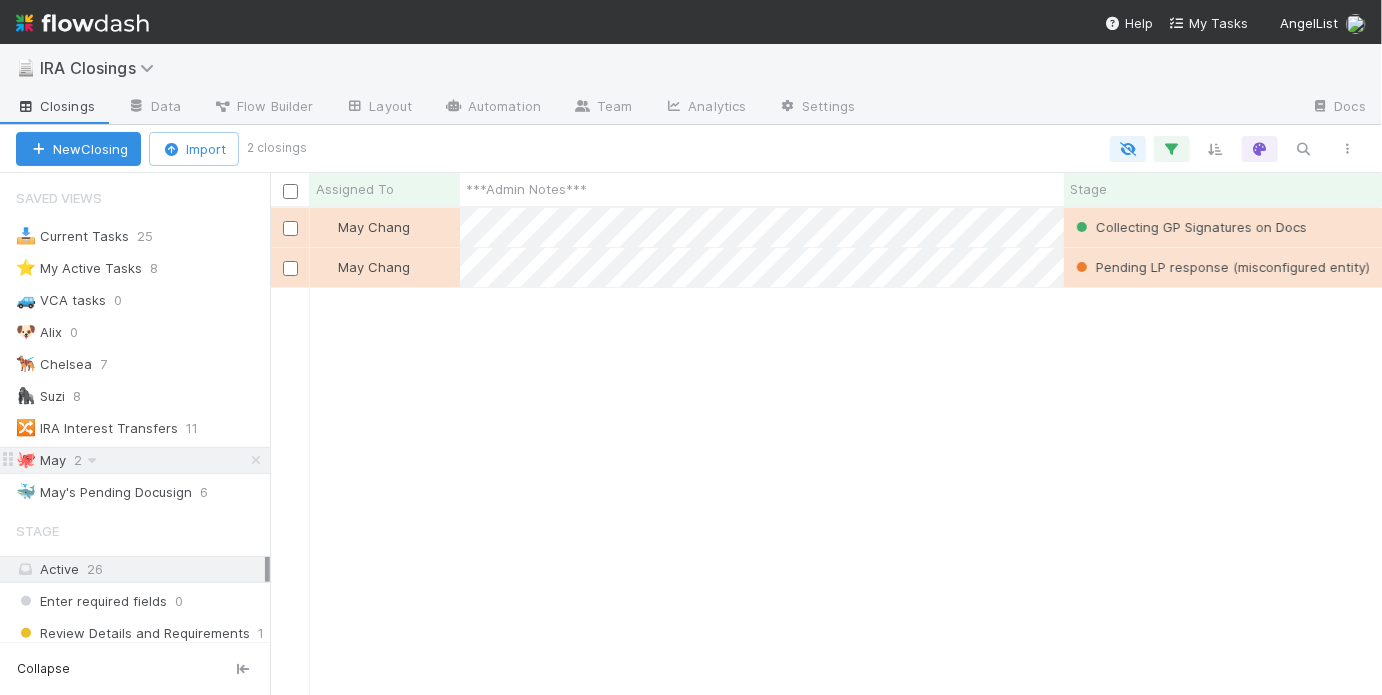 scroll, scrollTop: 13, scrollLeft: 12, axis: both 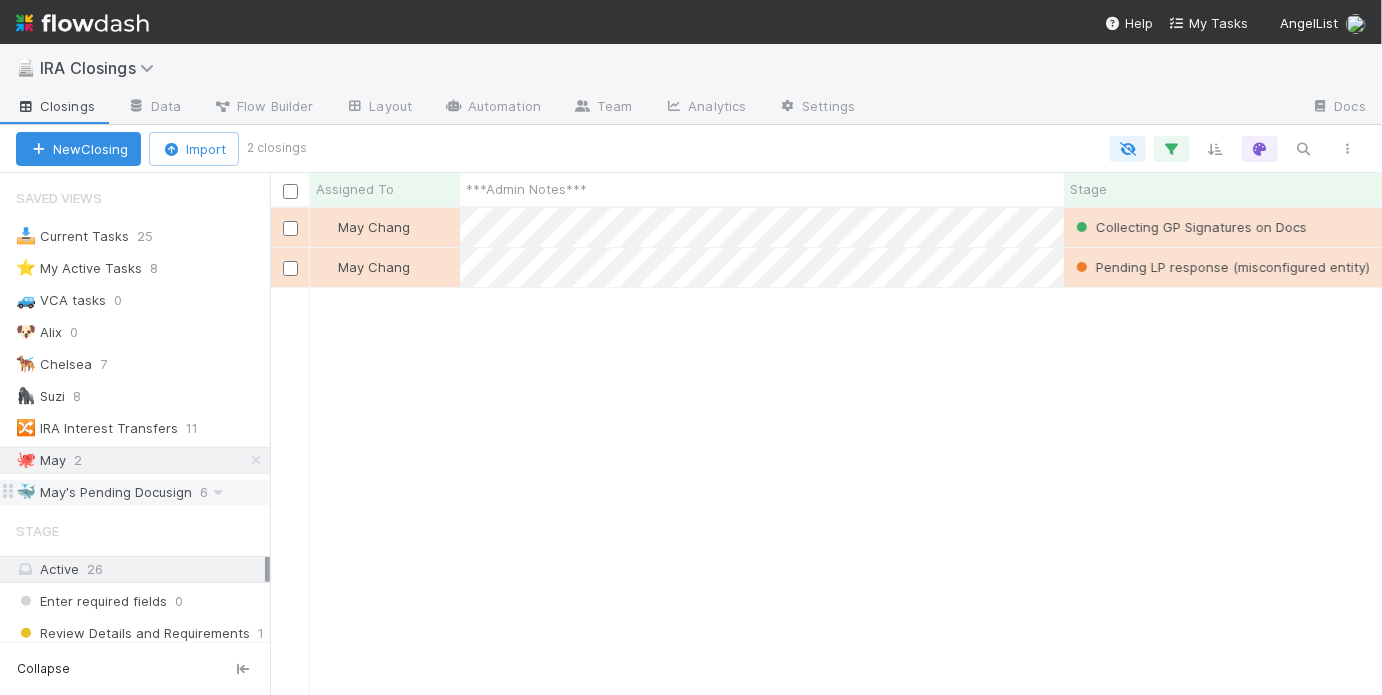 click on "🐳 May's Pending Docusign" at bounding box center (104, 492) 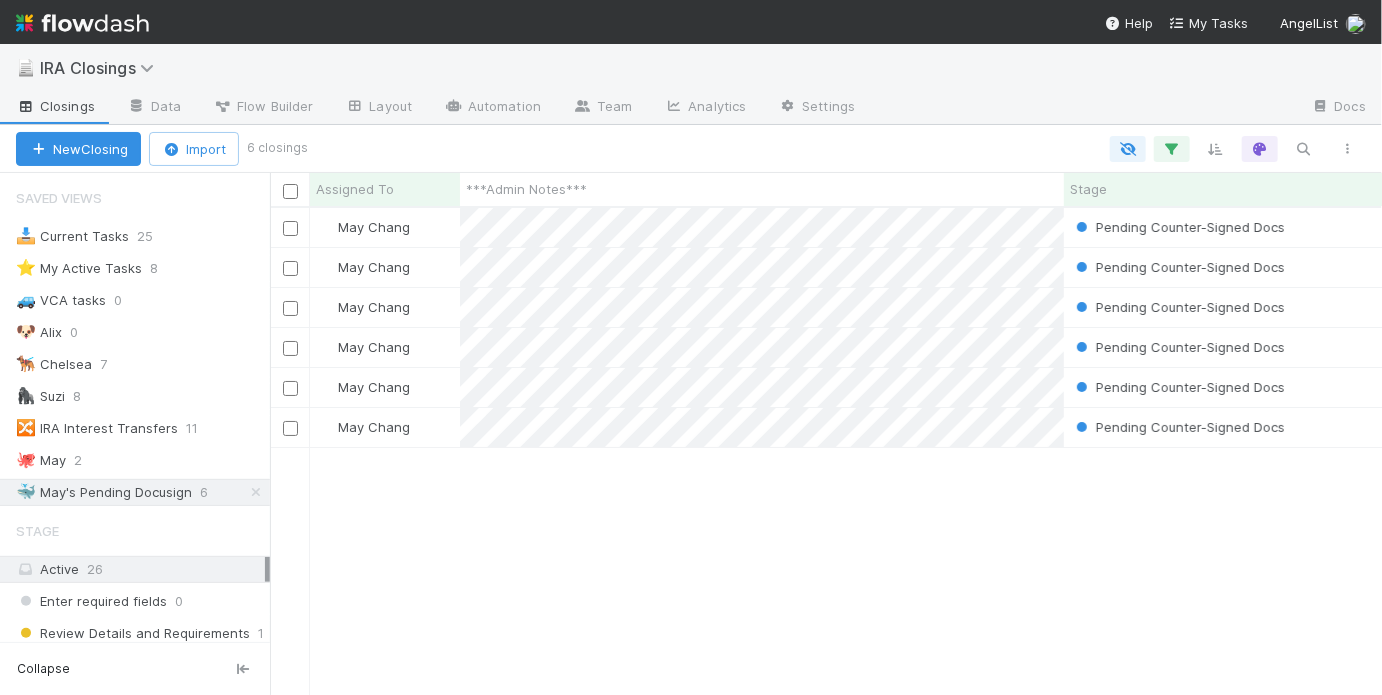 scroll, scrollTop: 13, scrollLeft: 12, axis: both 